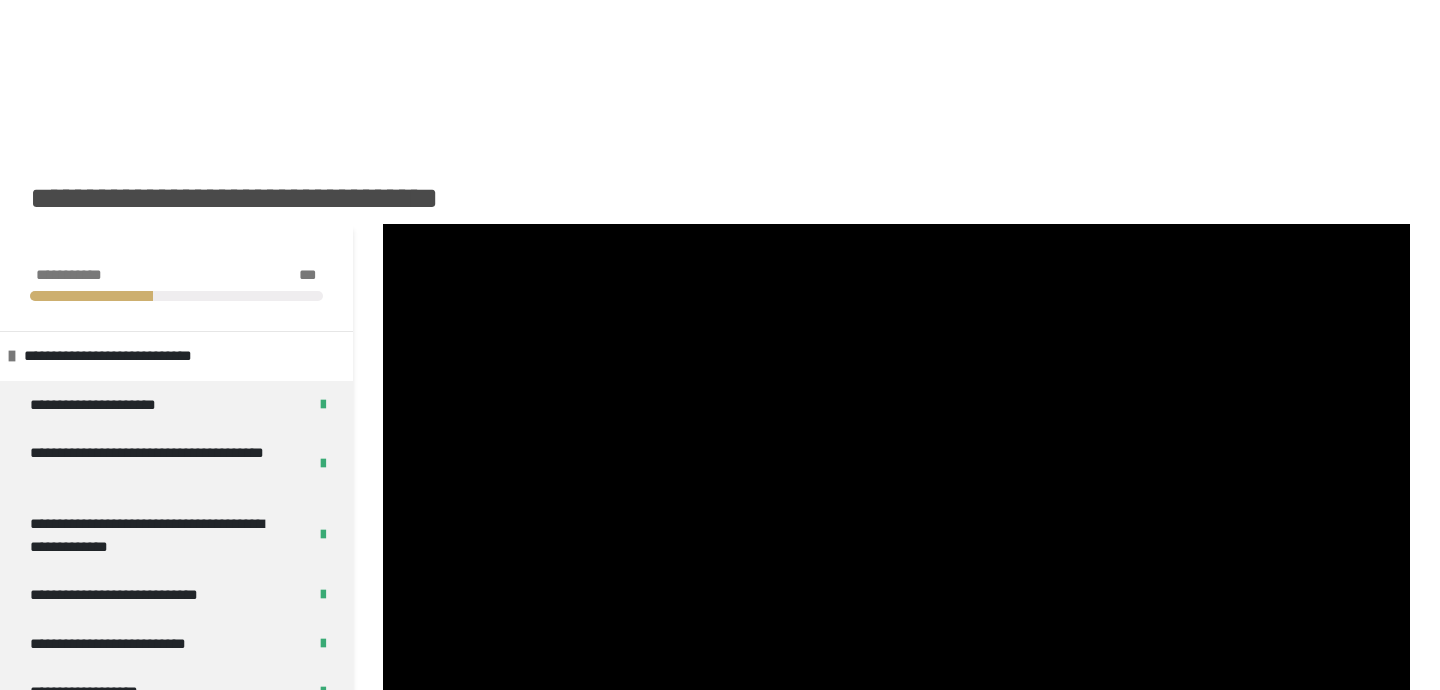 scroll, scrollTop: 155, scrollLeft: 0, axis: vertical 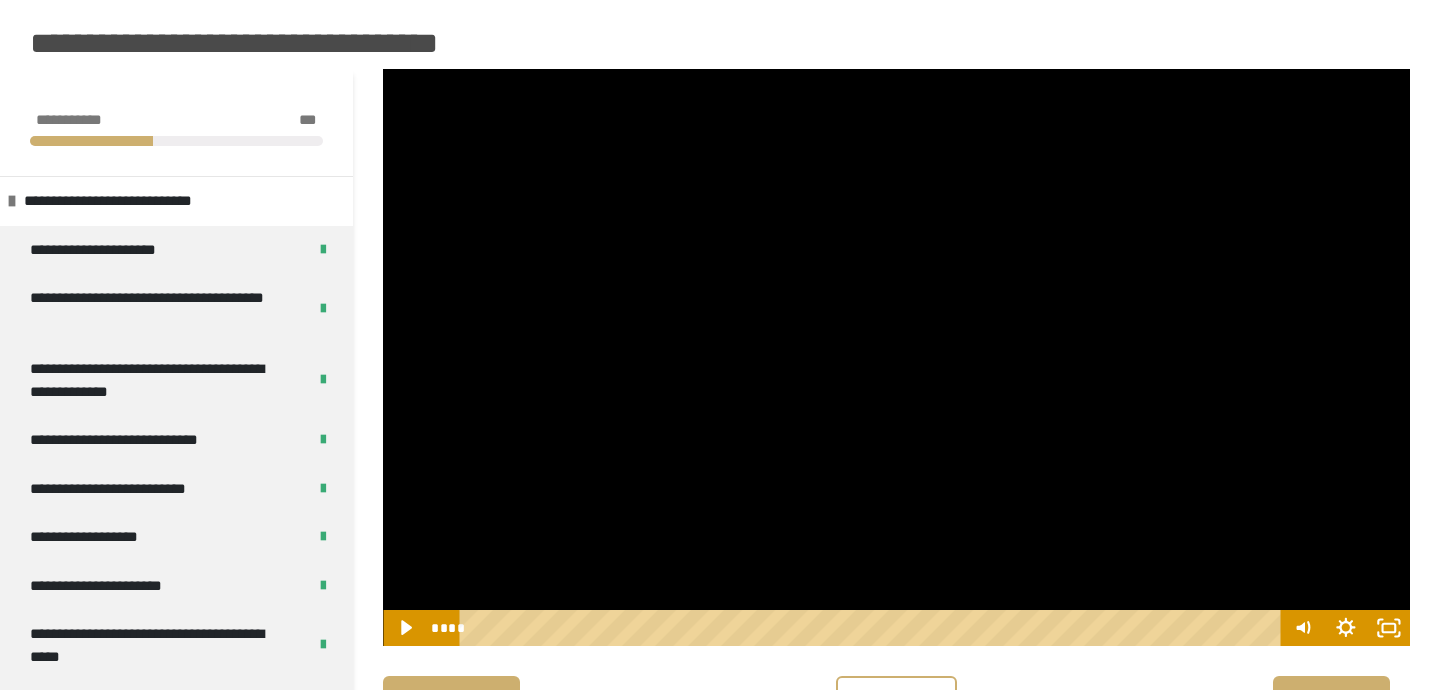 click on "**********" at bounding box center (720, 1381) 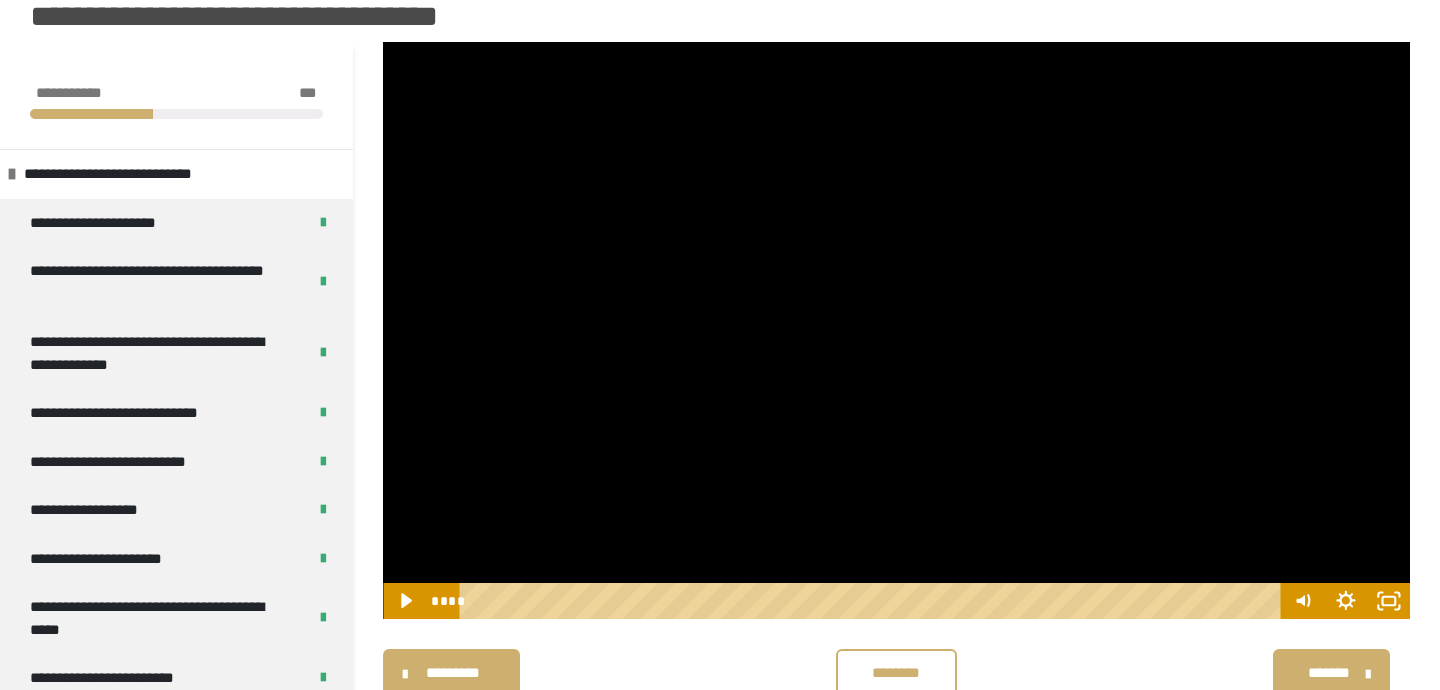 scroll, scrollTop: 253, scrollLeft: 0, axis: vertical 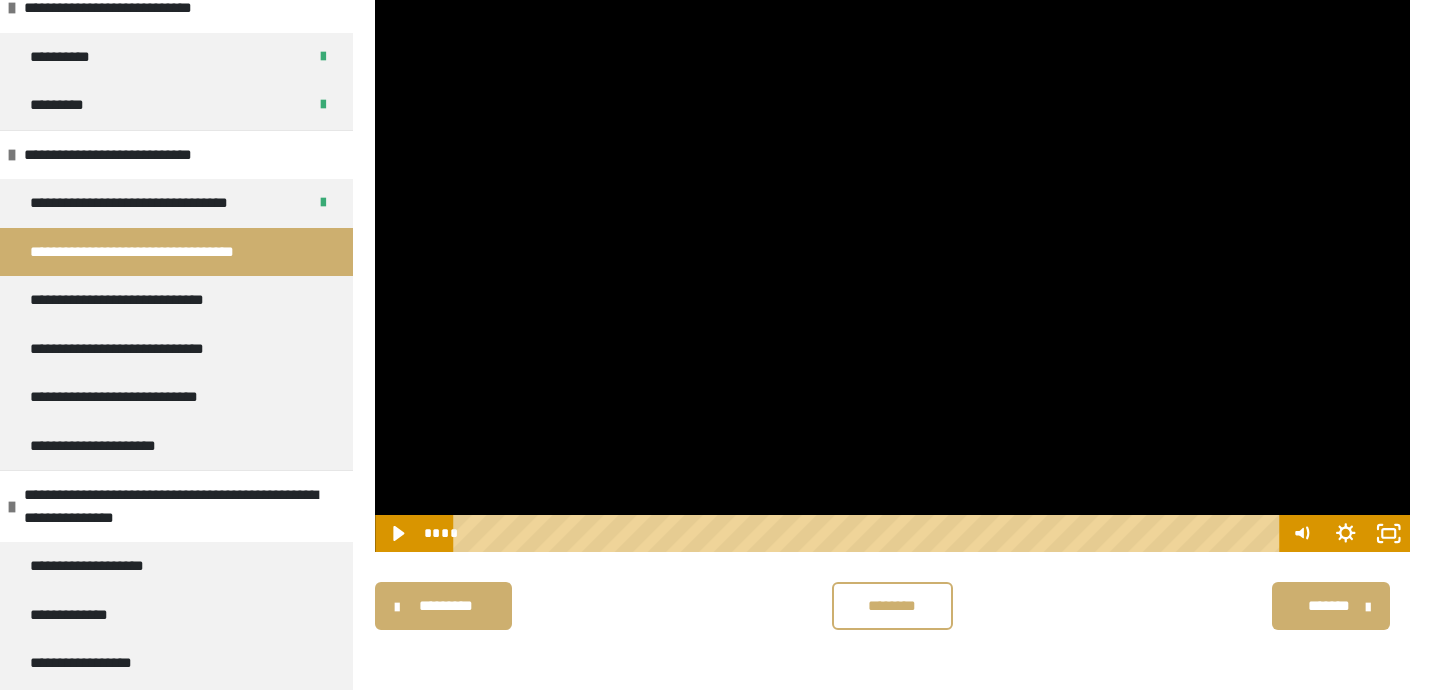click at bounding box center (892, 262) 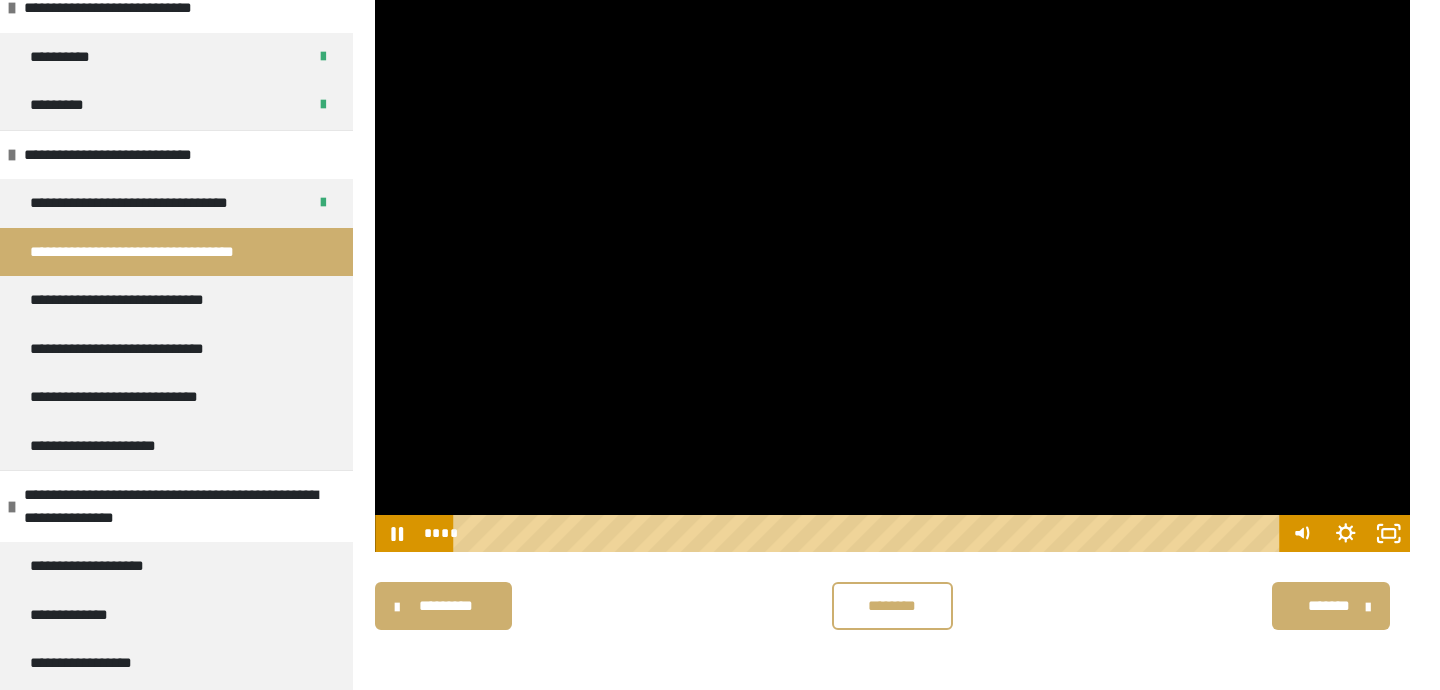click at bounding box center (892, 262) 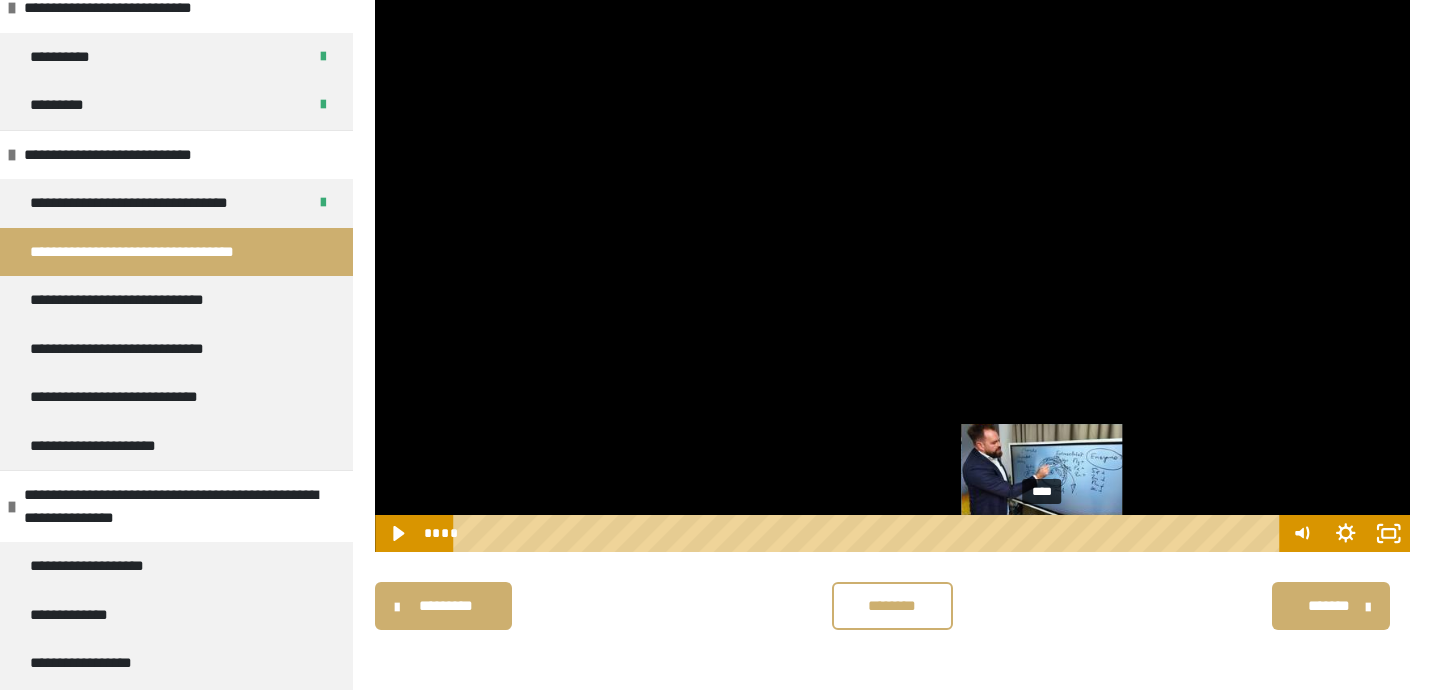 click at bounding box center (892, 262) 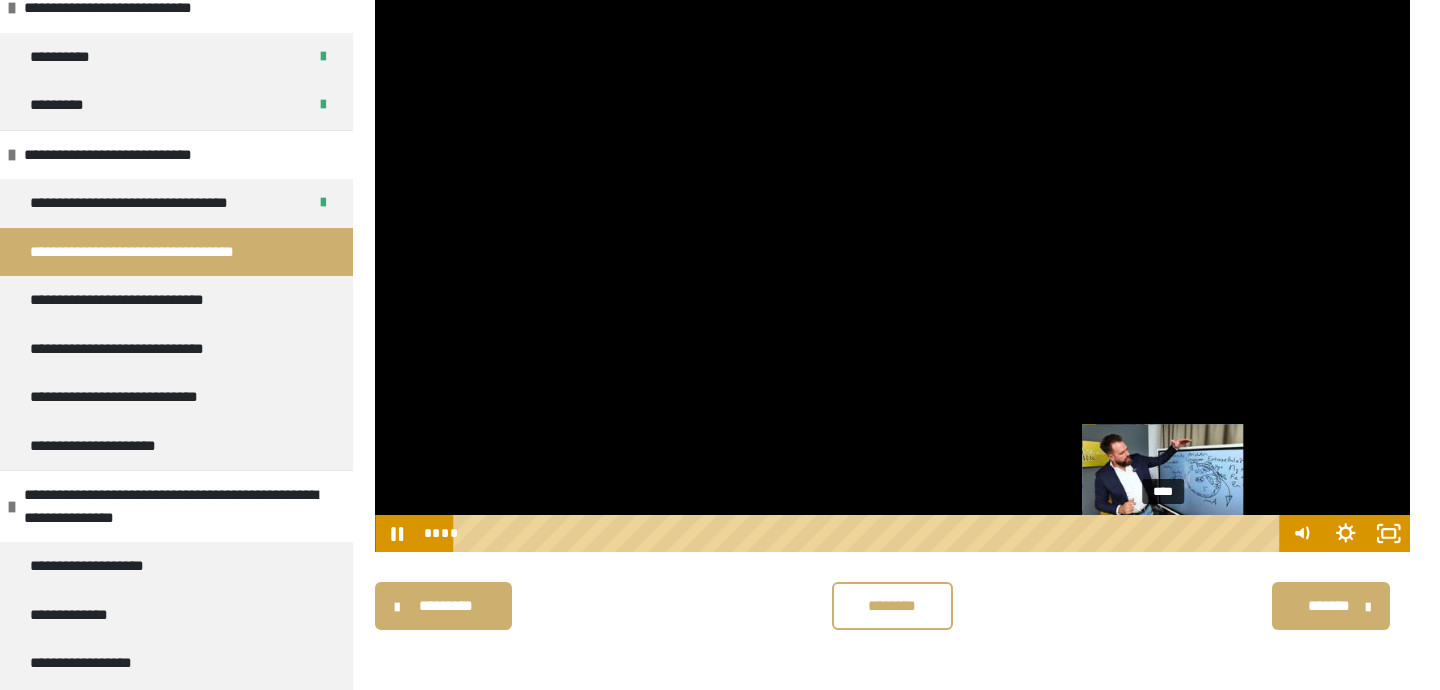 click on "****" at bounding box center [869, 533] 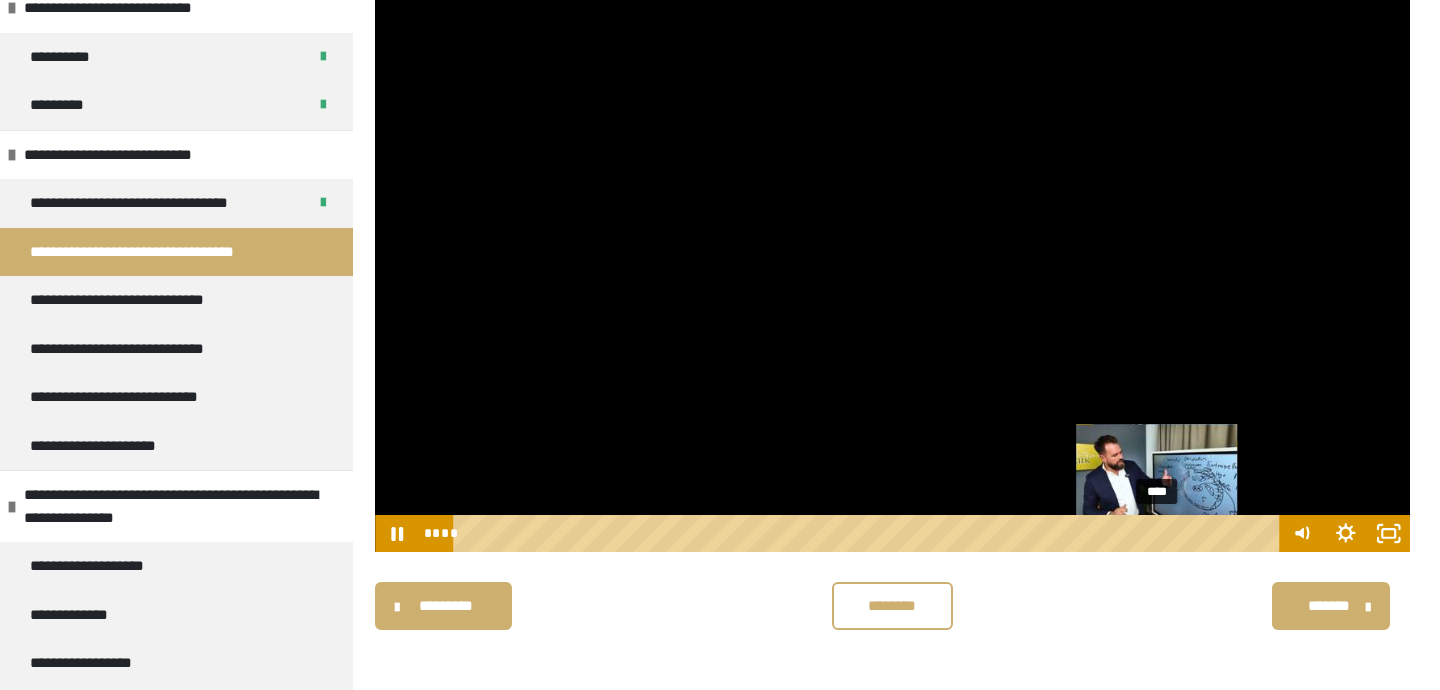 click on "****" at bounding box center [869, 533] 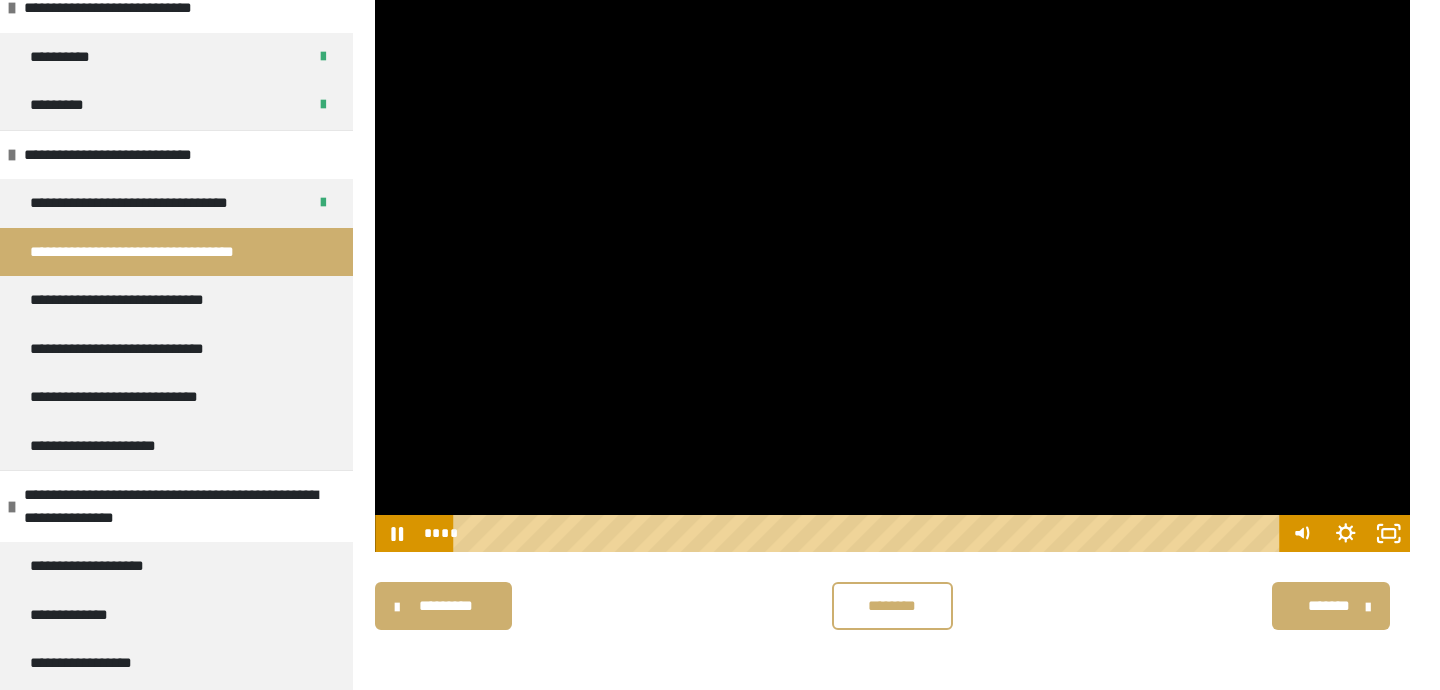 click at bounding box center [892, 262] 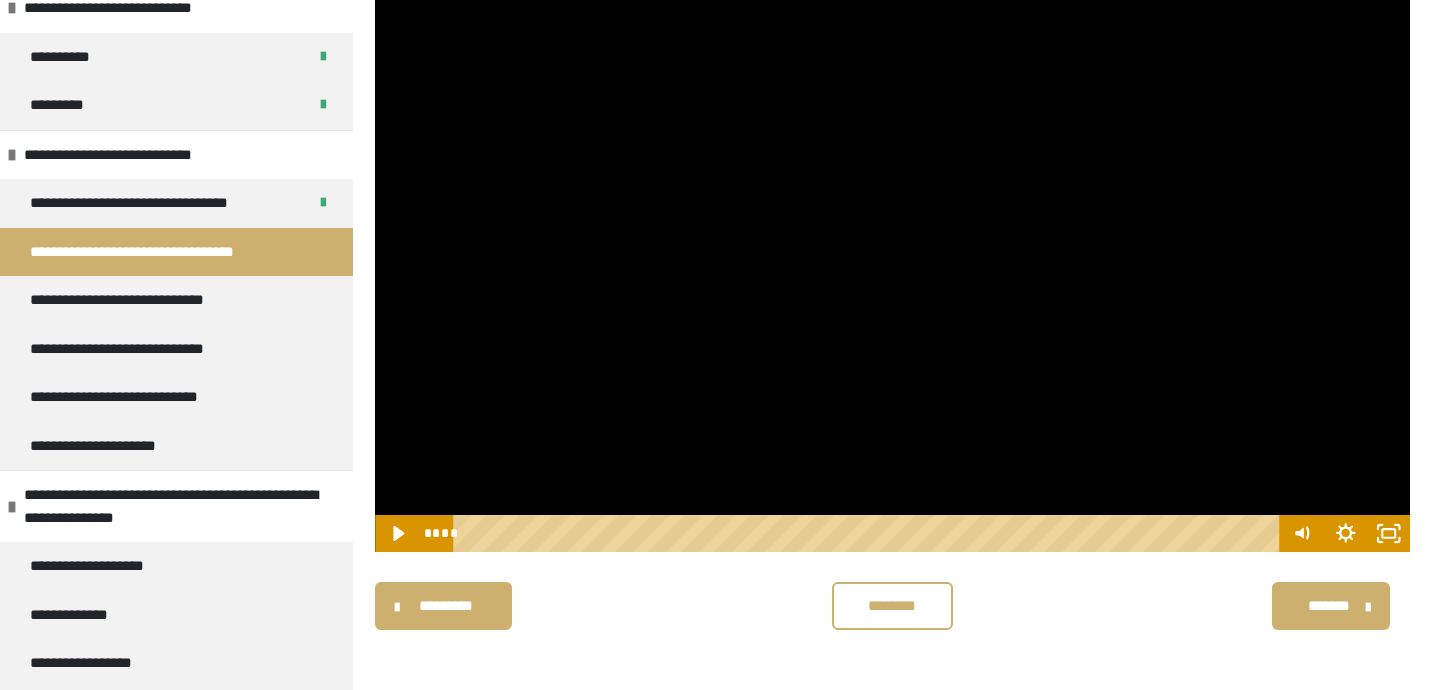 click at bounding box center [892, 262] 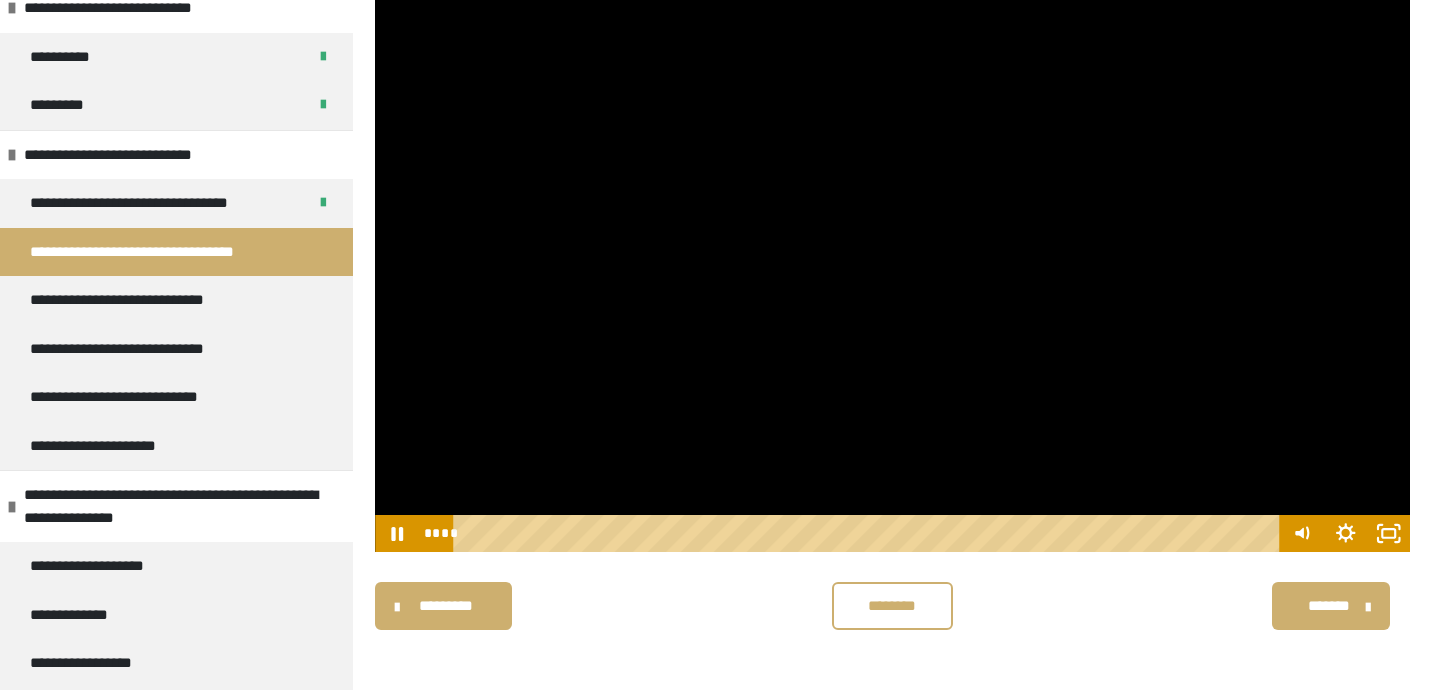 click at bounding box center [892, 262] 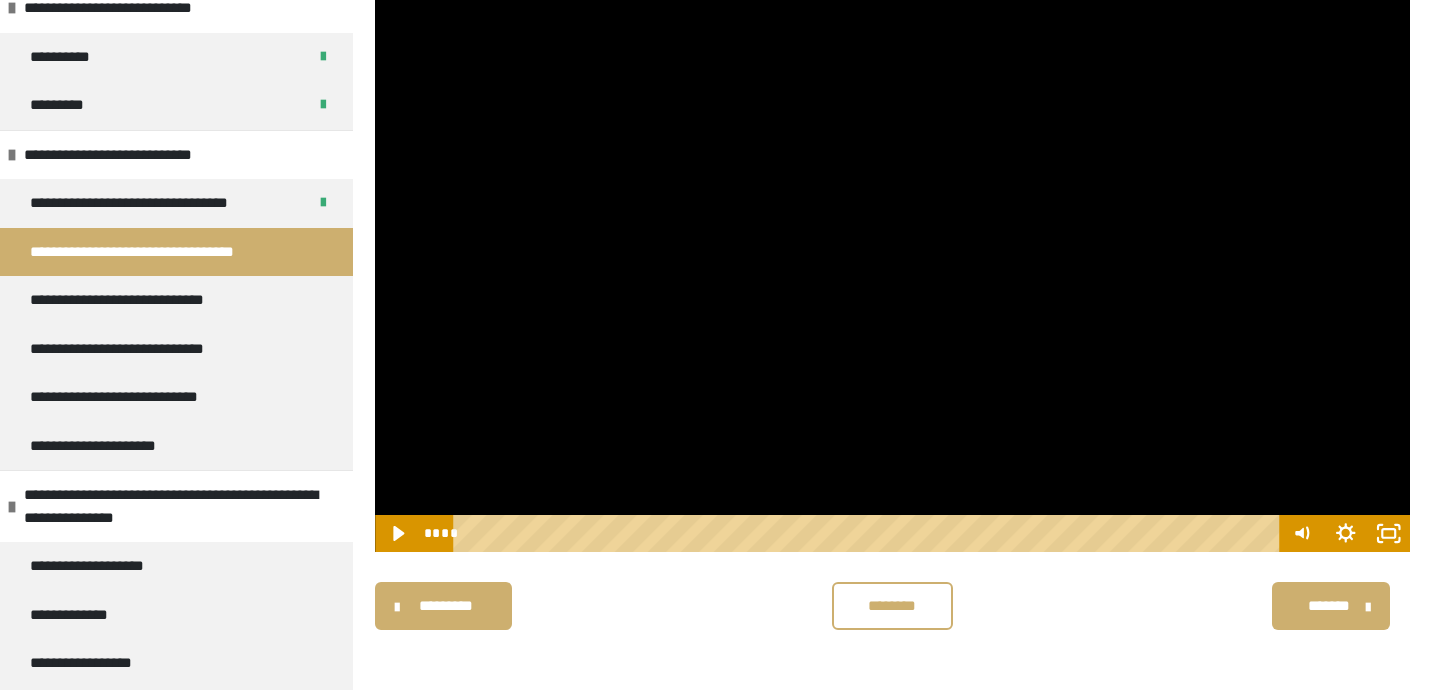 click at bounding box center [892, 262] 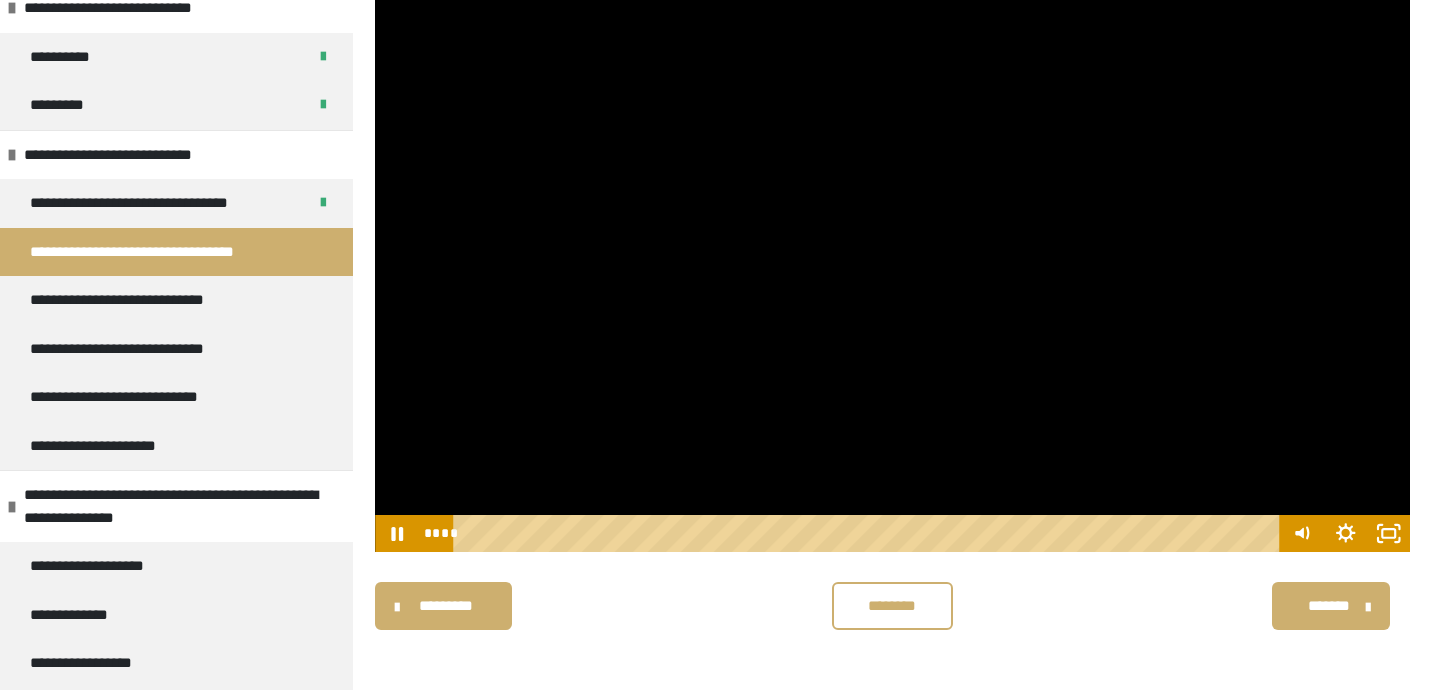 scroll, scrollTop: 224, scrollLeft: 0, axis: vertical 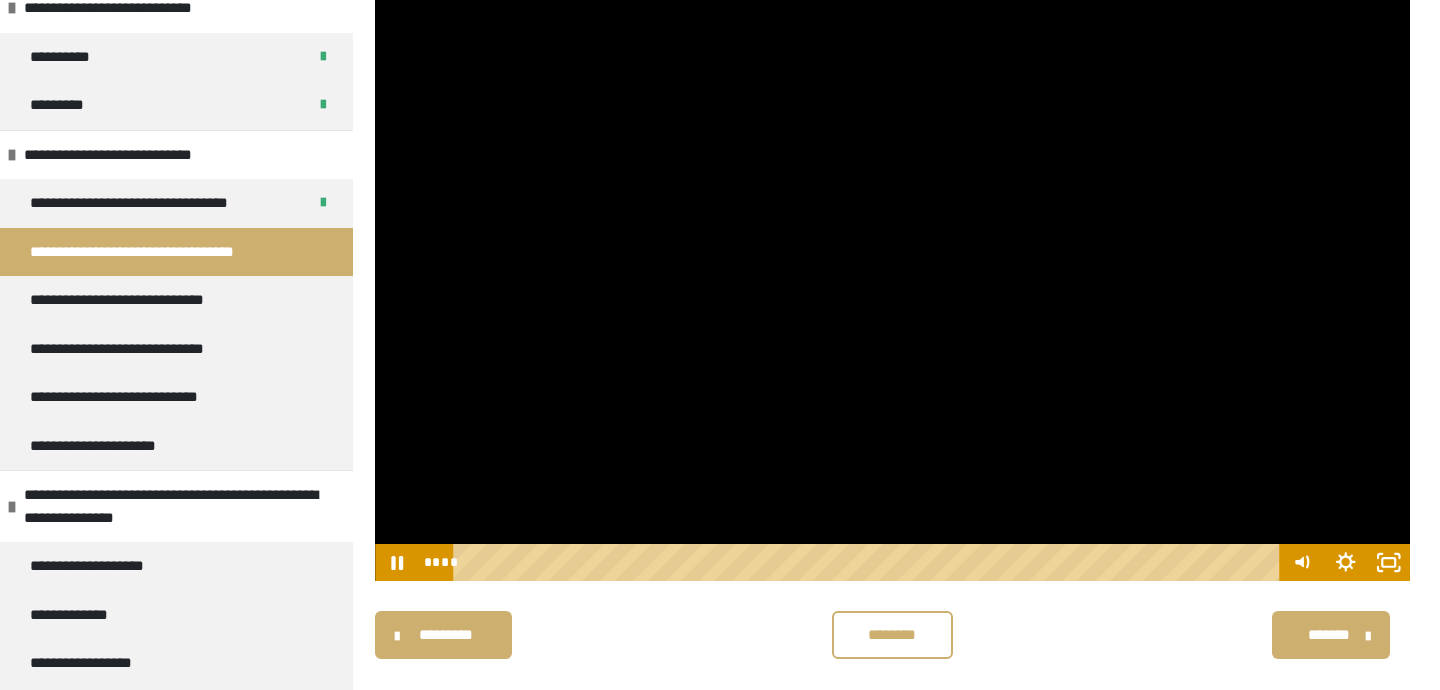 click at bounding box center (892, 291) 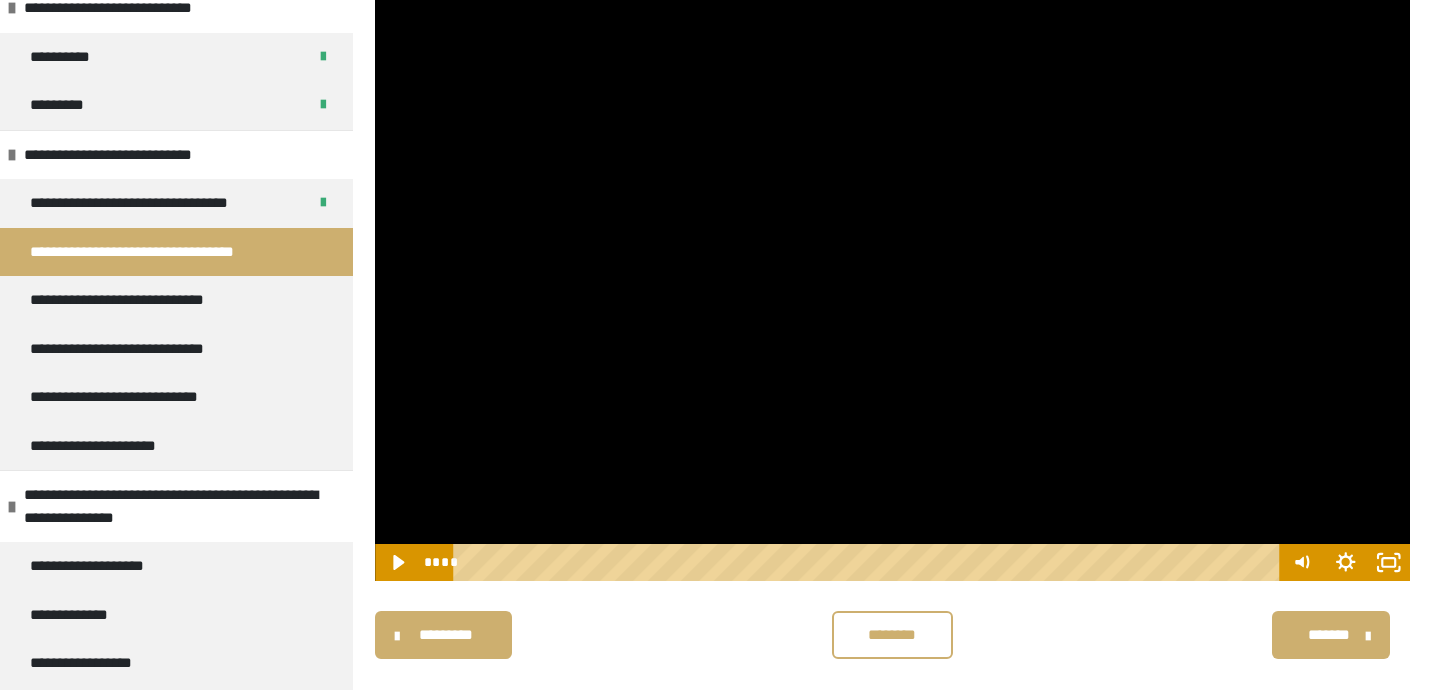 click at bounding box center [892, 291] 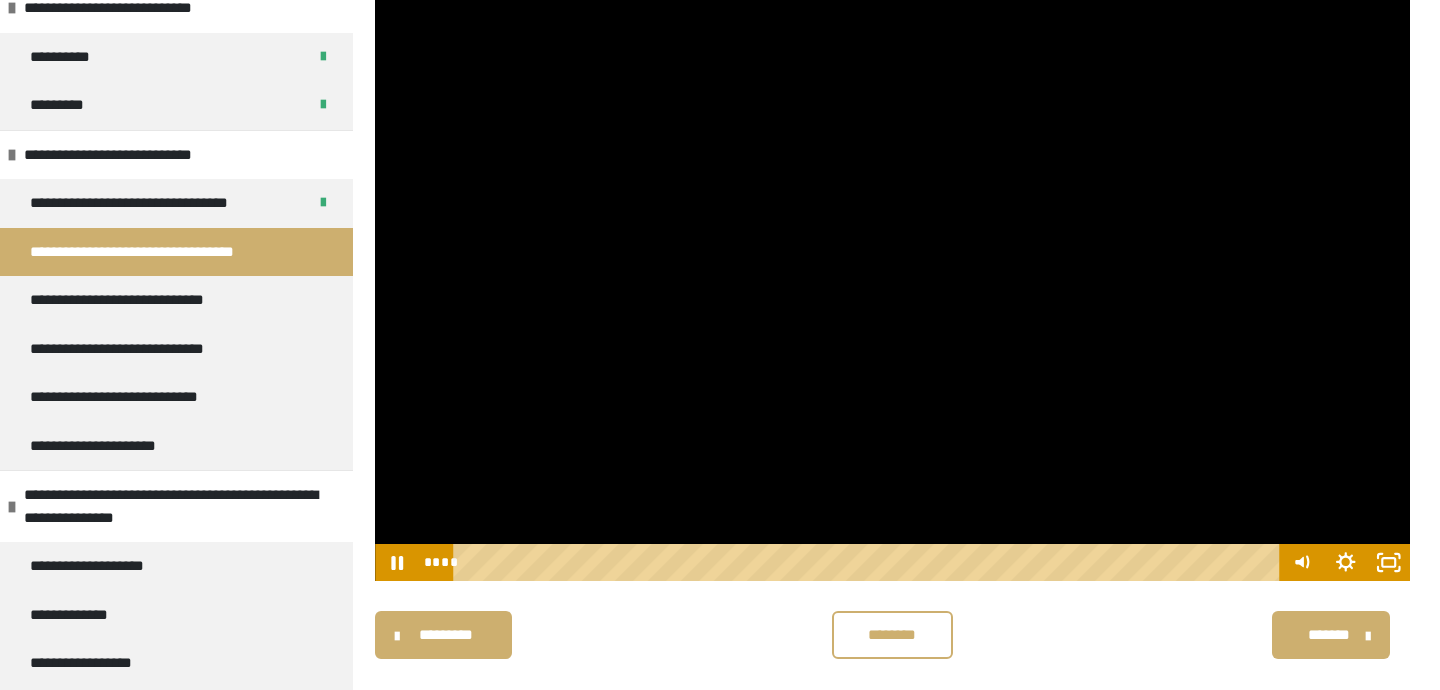 click at bounding box center (892, 291) 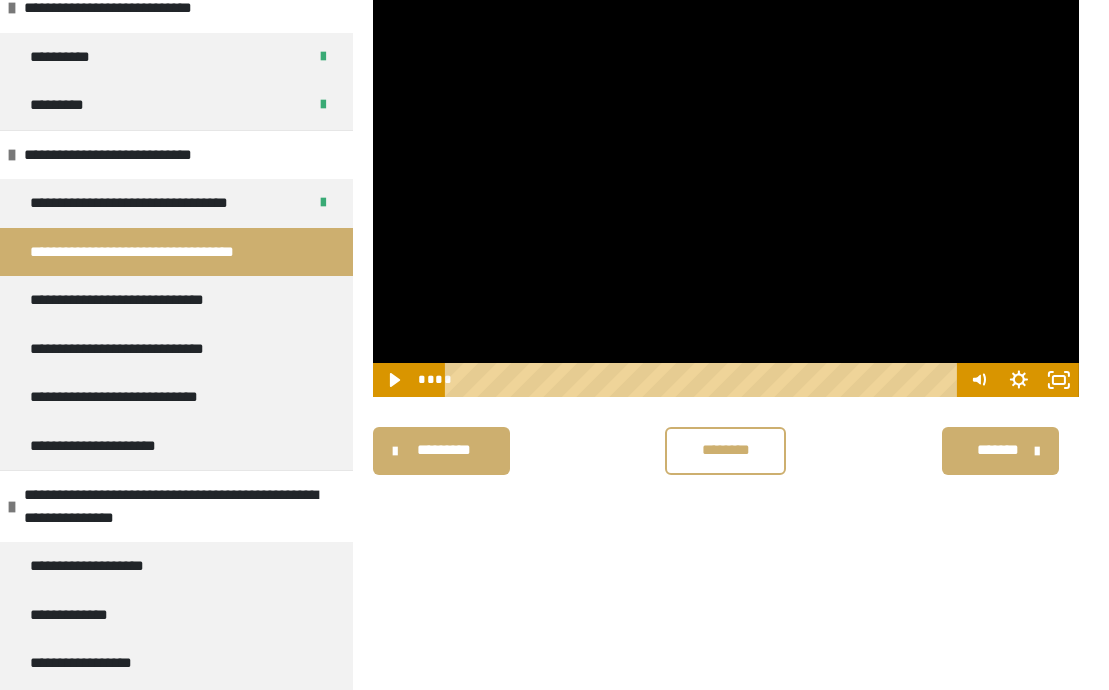click at bounding box center [726, 198] 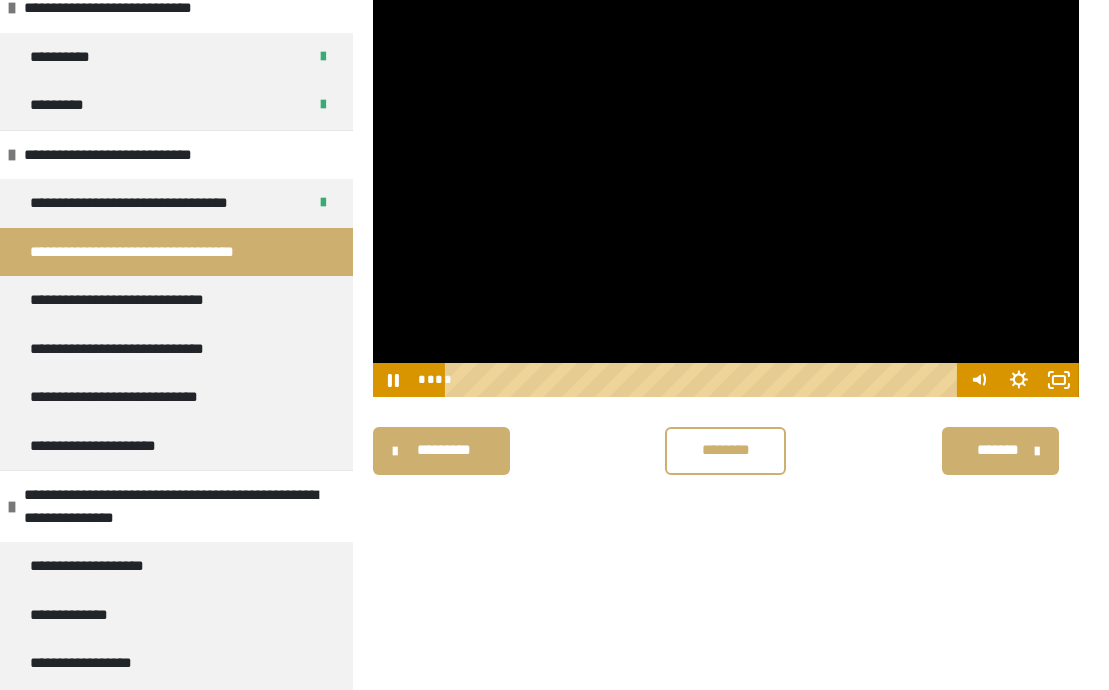 click at bounding box center [726, 198] 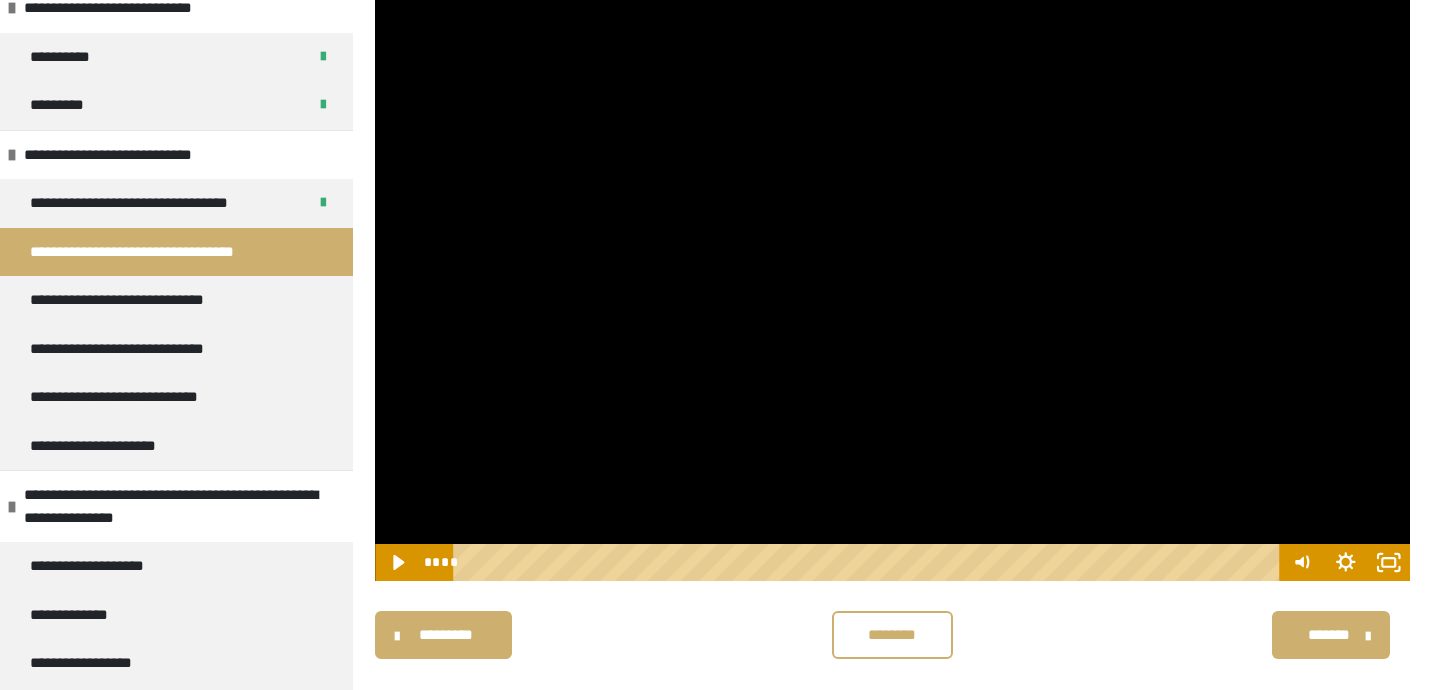 click at bounding box center [892, 291] 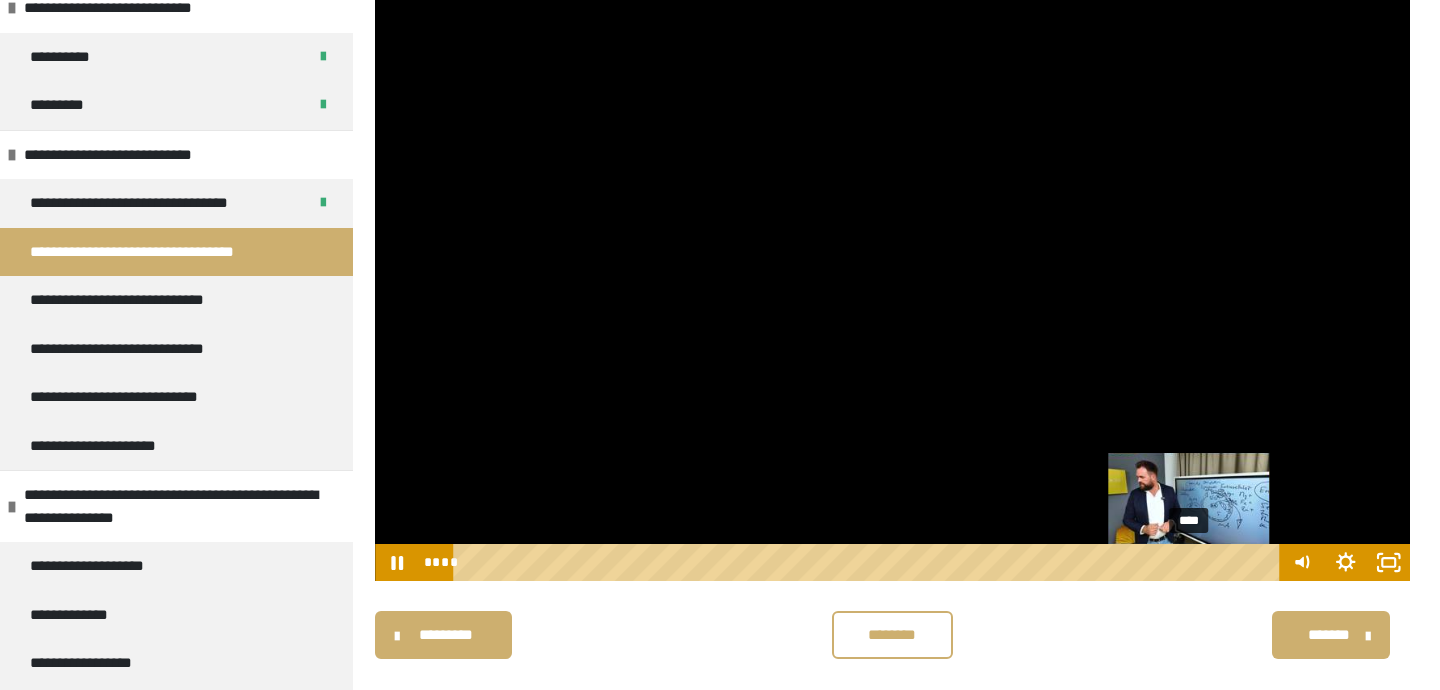 click at bounding box center (1189, 563) 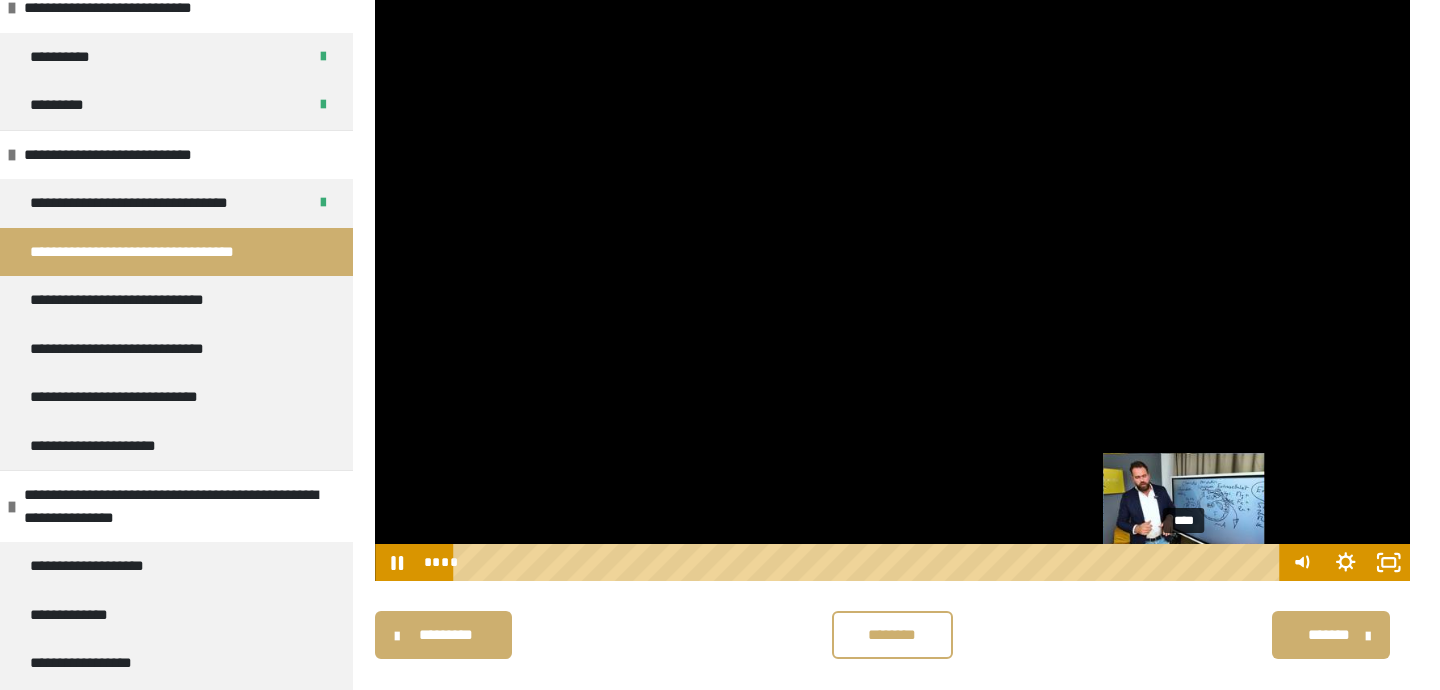 click at bounding box center [1184, 563] 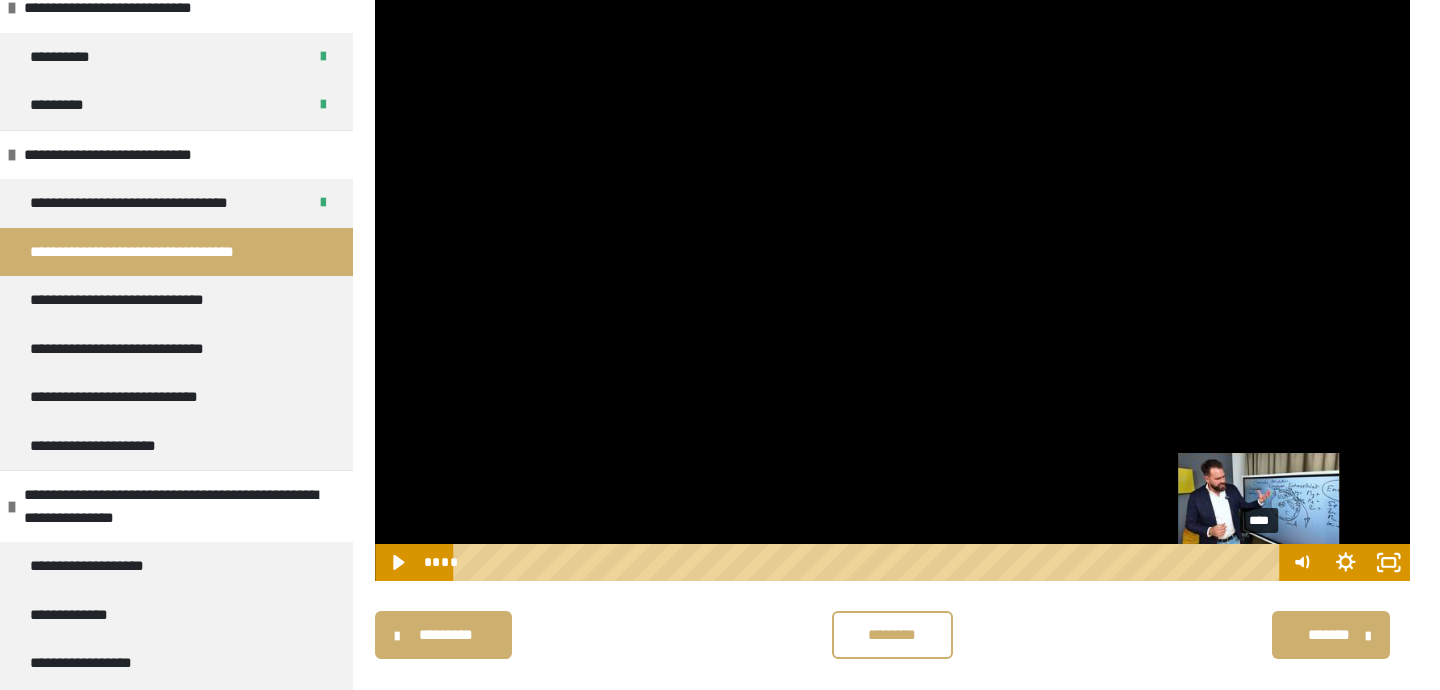 click on "****" at bounding box center [869, 562] 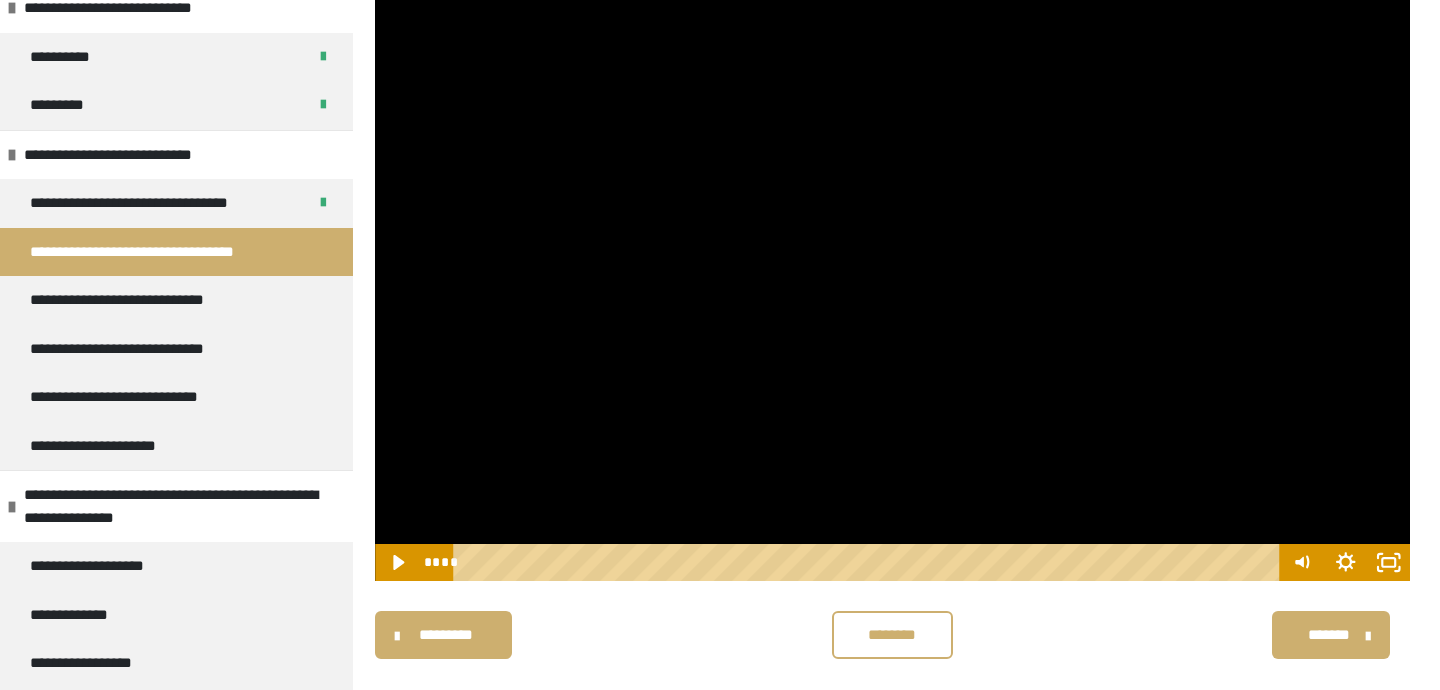 click at bounding box center (892, 291) 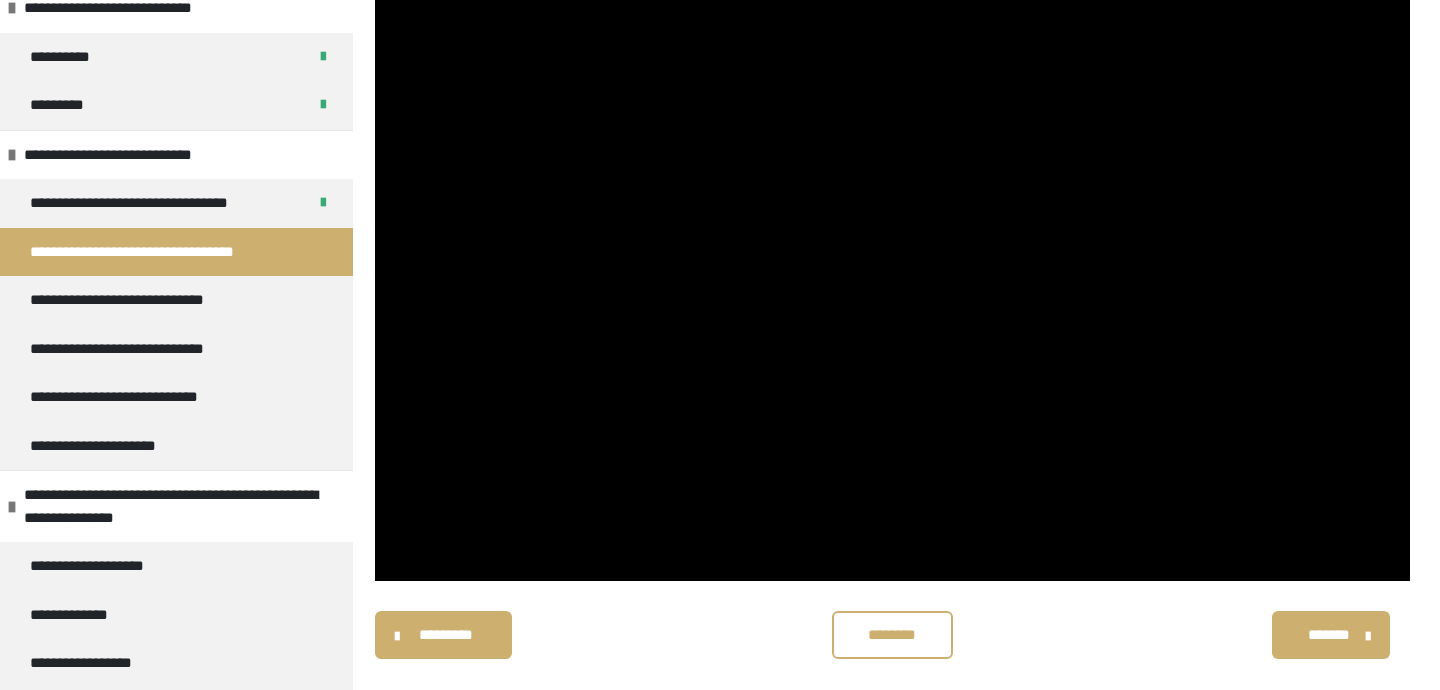 click on "********" at bounding box center [892, 635] 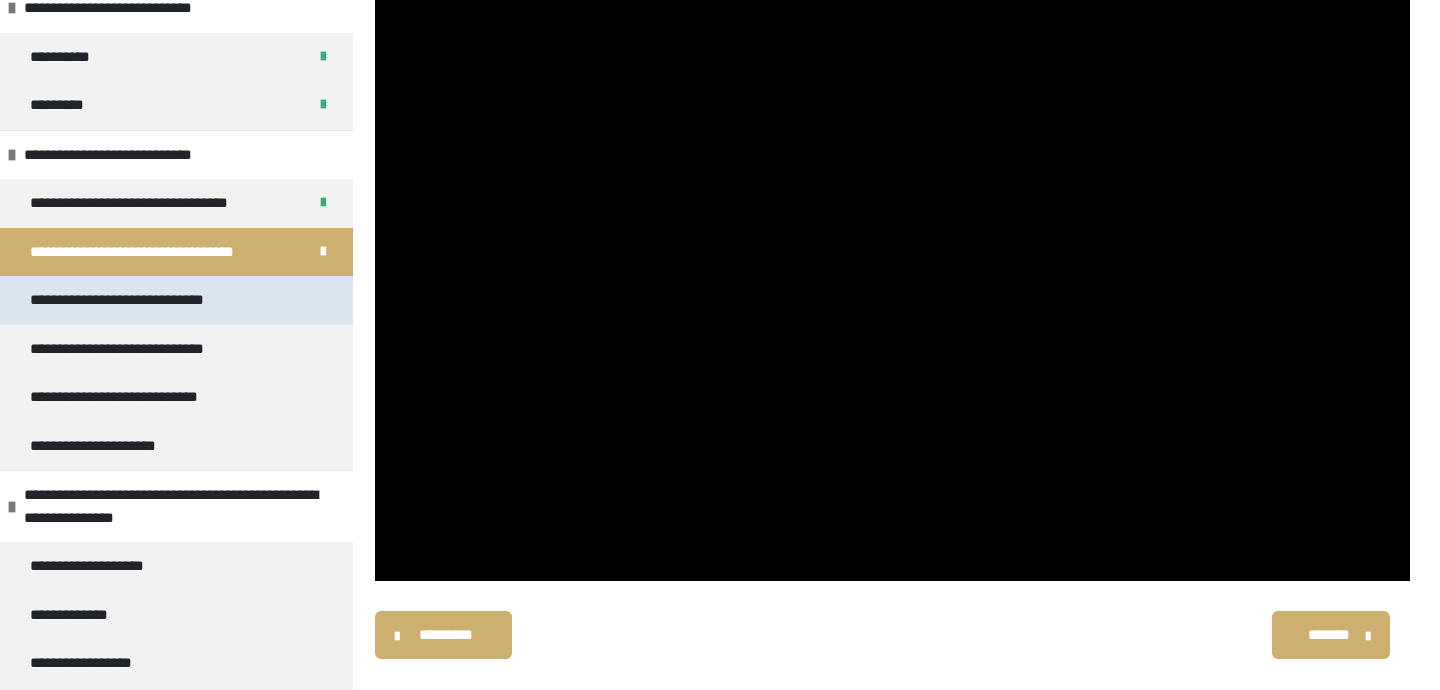 click on "**********" at bounding box center [146, 300] 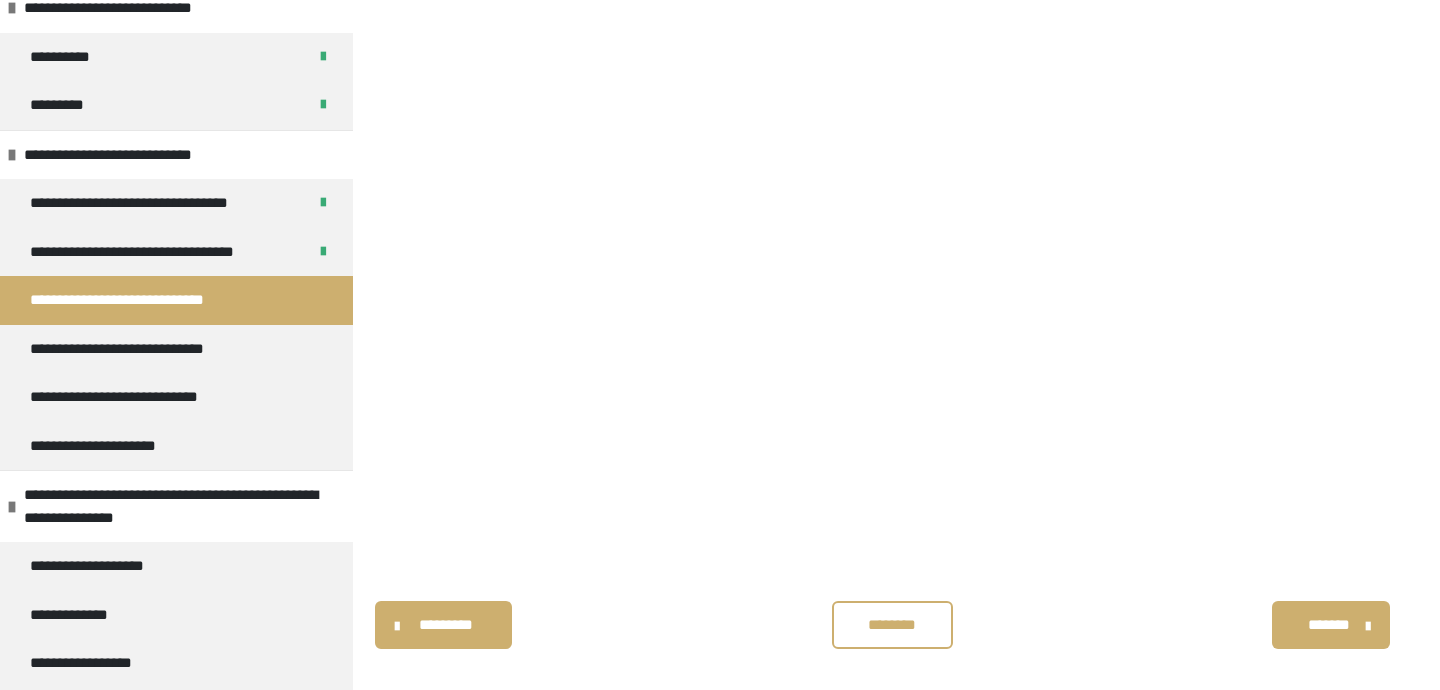 click on "**********" at bounding box center [892, 281] 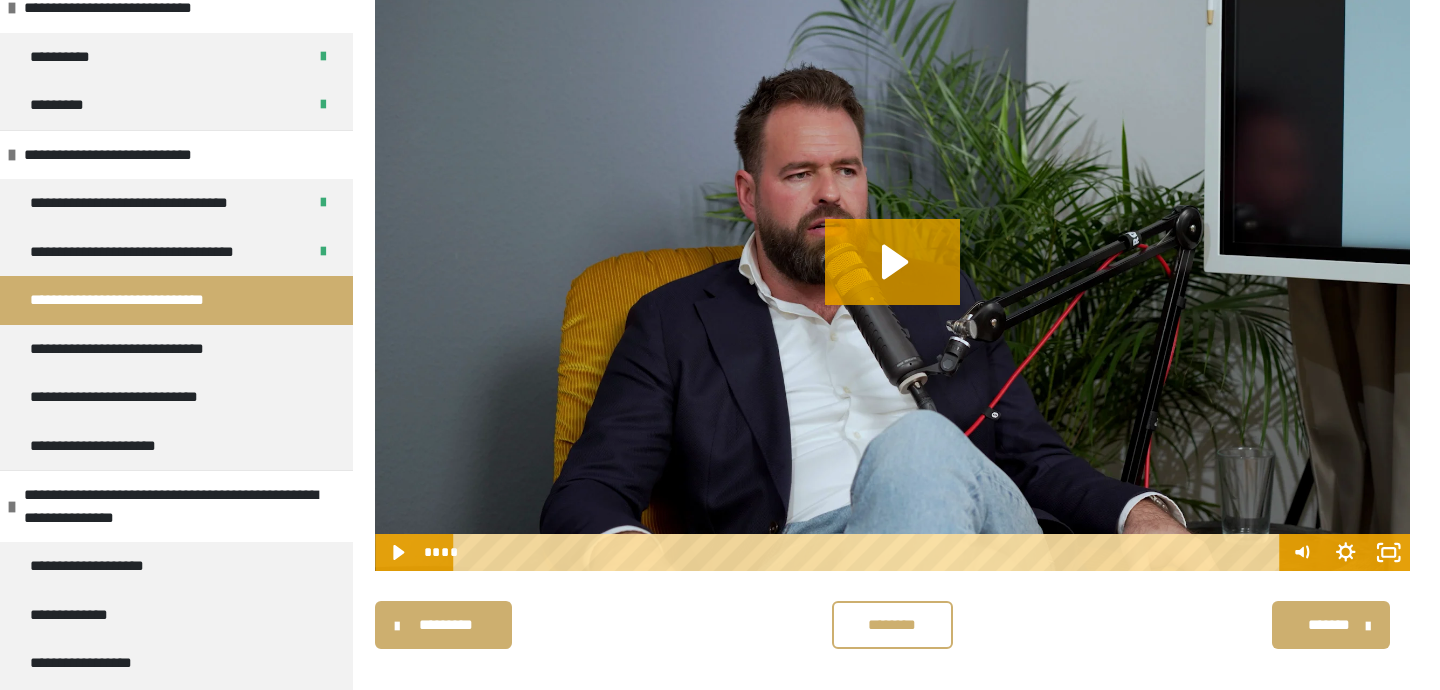 click at bounding box center (892, 281) 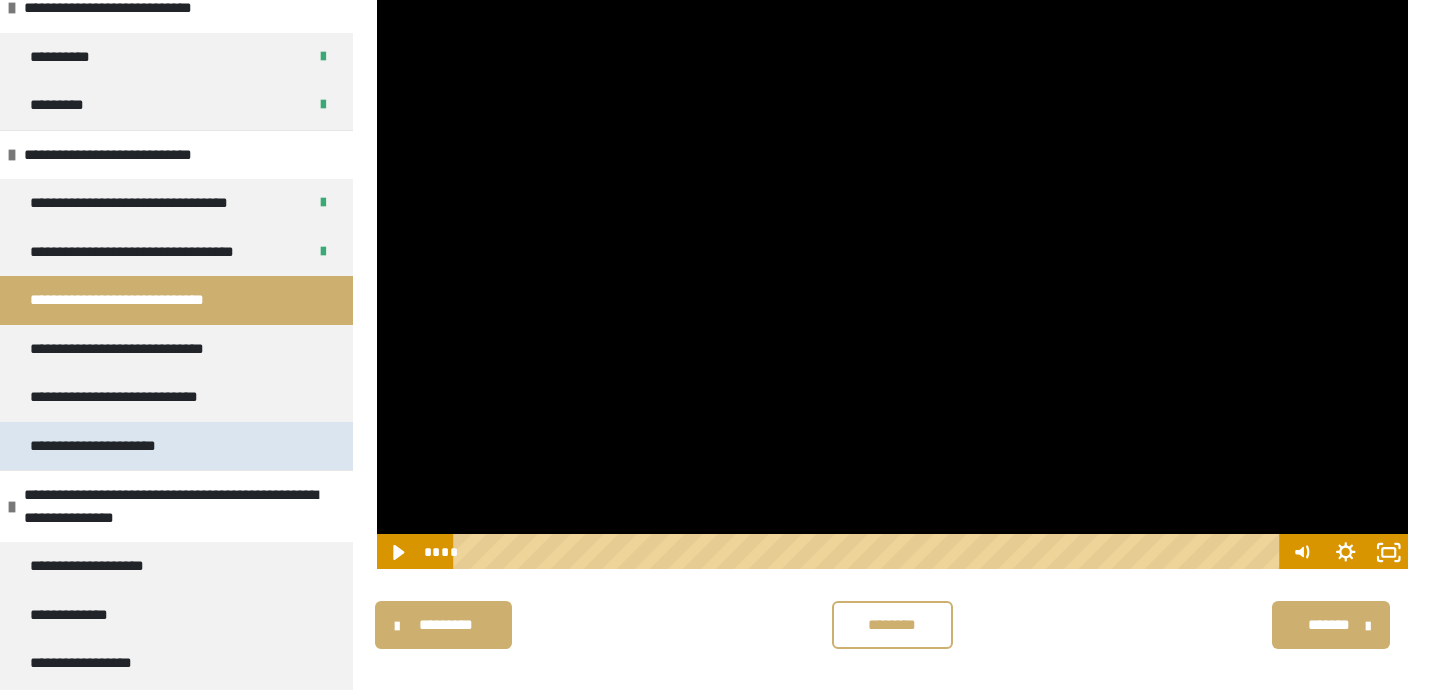 scroll, scrollTop: 1085, scrollLeft: 0, axis: vertical 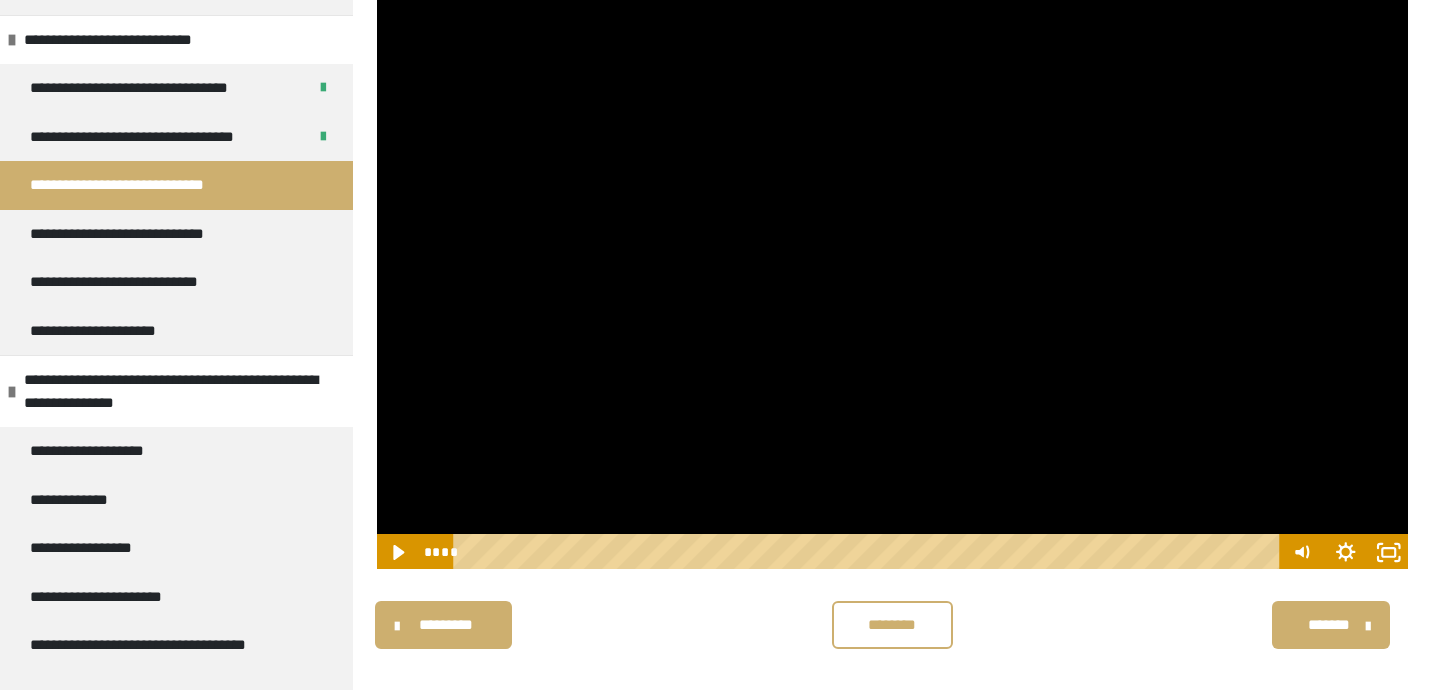 click on "********" at bounding box center [892, 625] 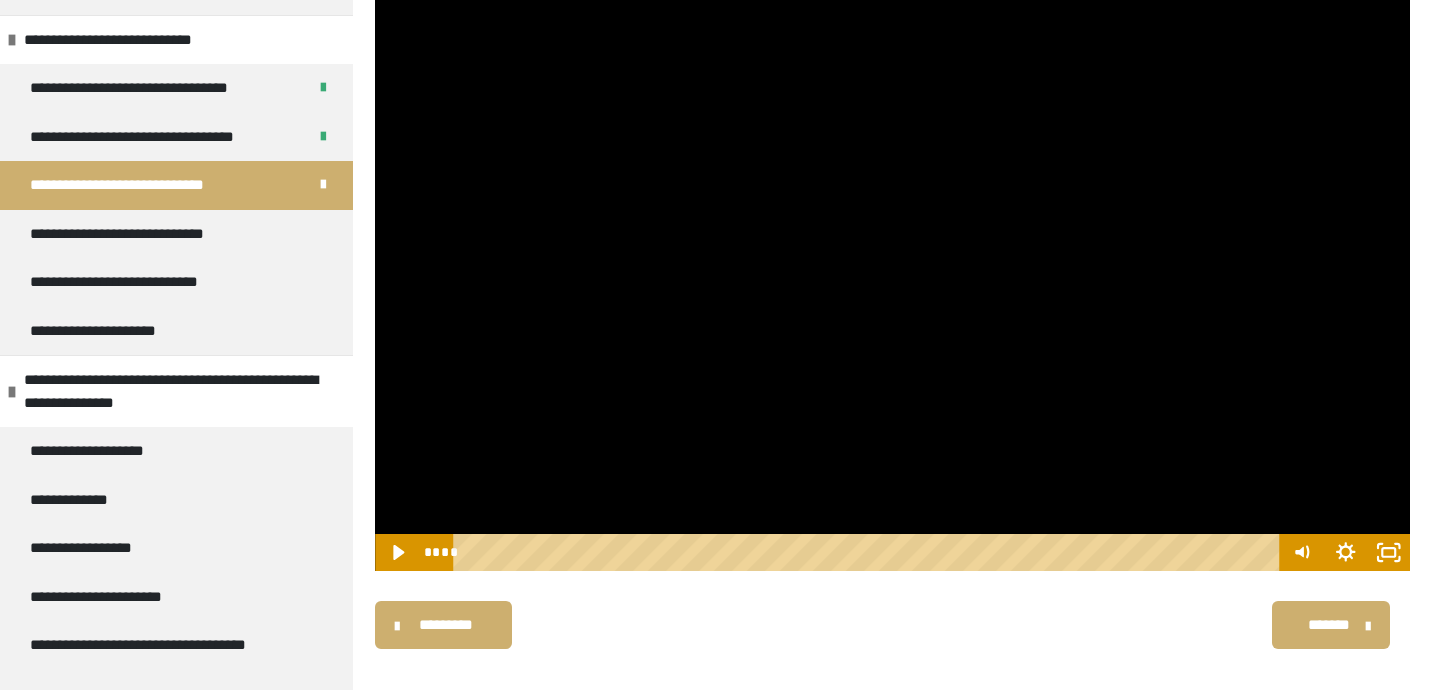 click on "**********" at bounding box center [176, 185] 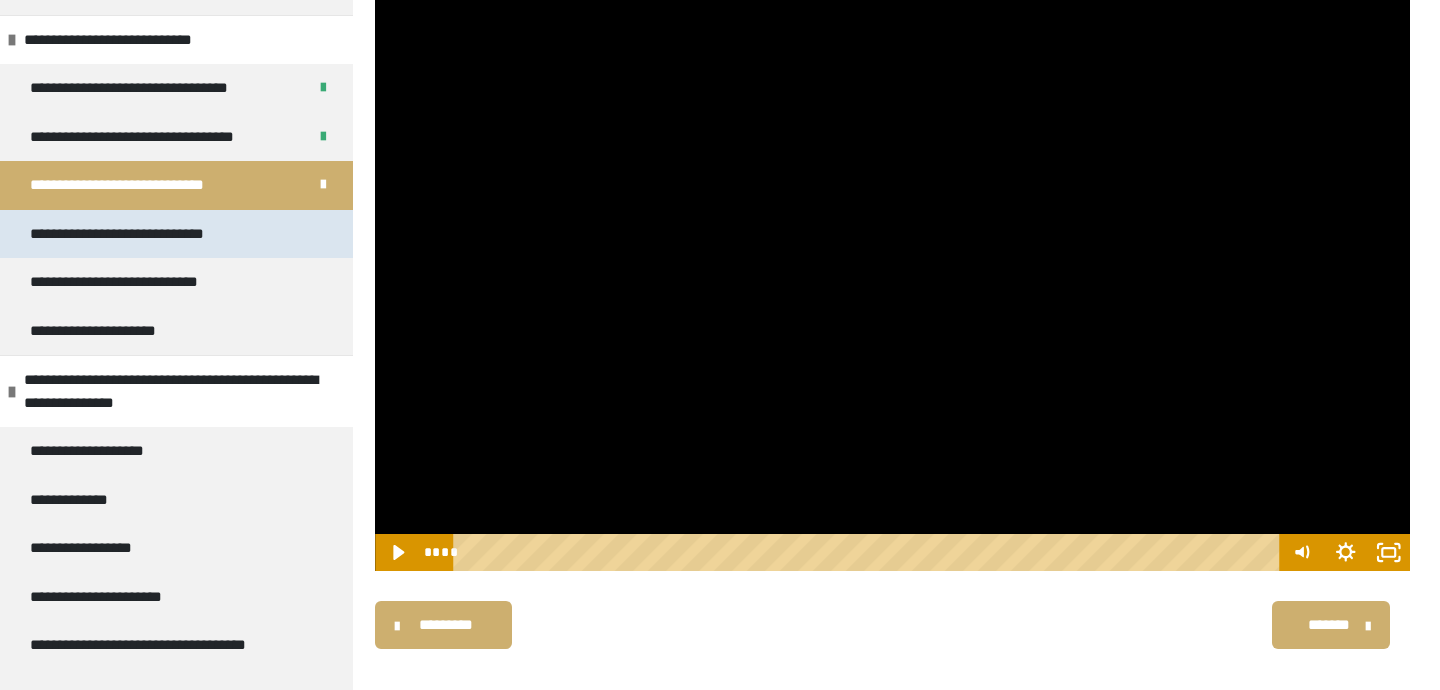 click on "**********" at bounding box center [137, 234] 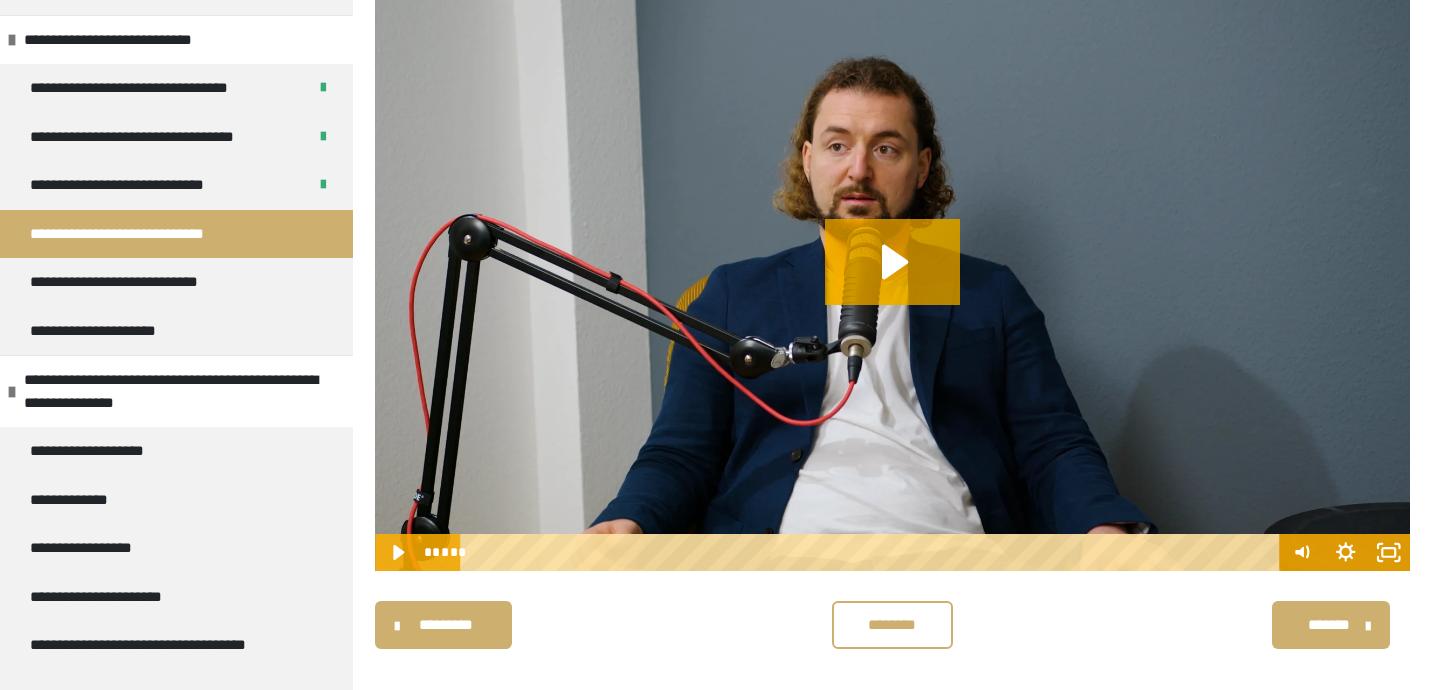 click at bounding box center (892, 281) 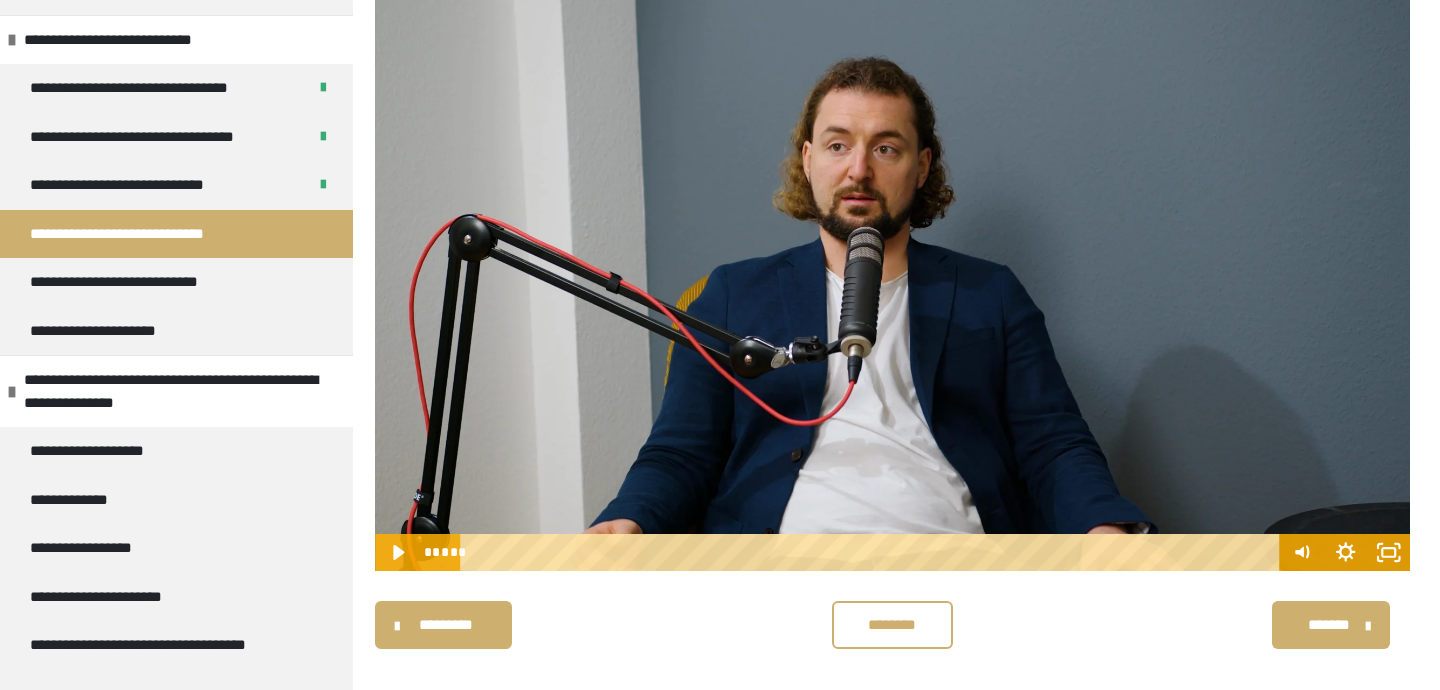 click on "********" at bounding box center (892, 625) 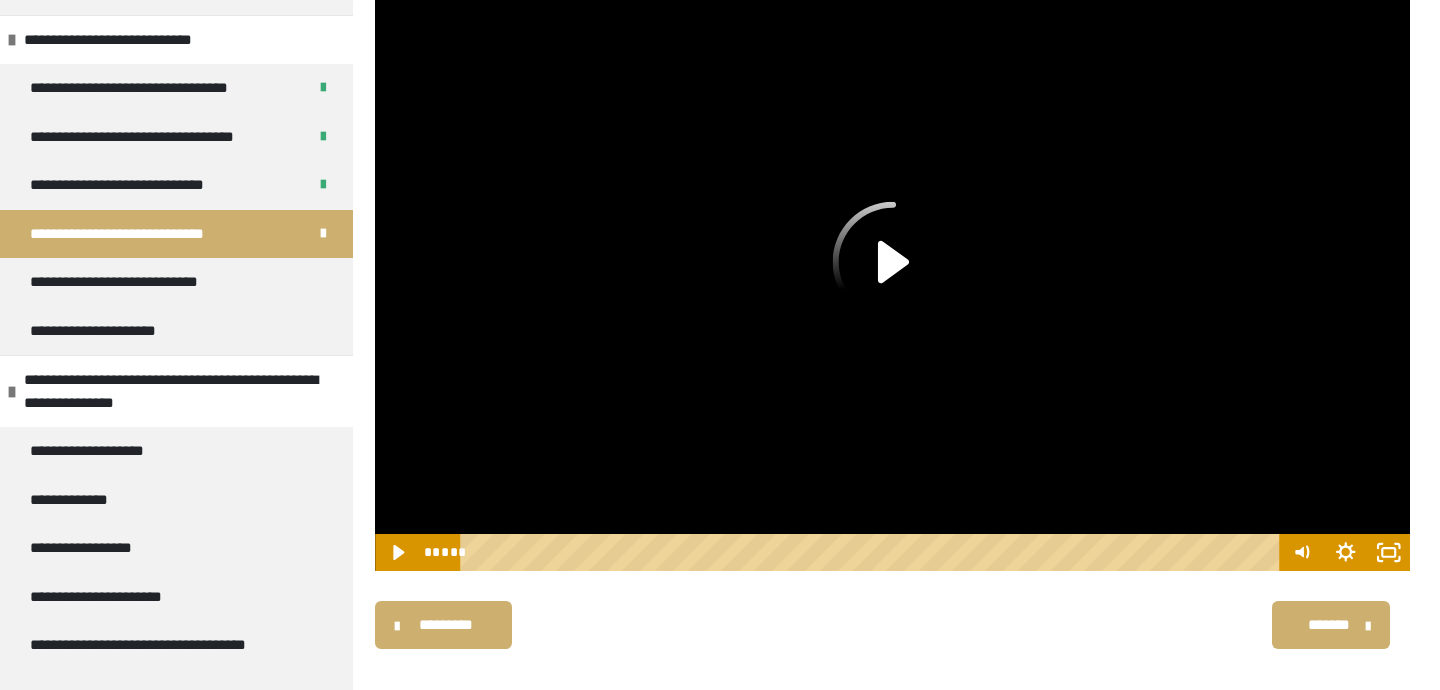 click on "********* ******** *******" at bounding box center (892, 625) 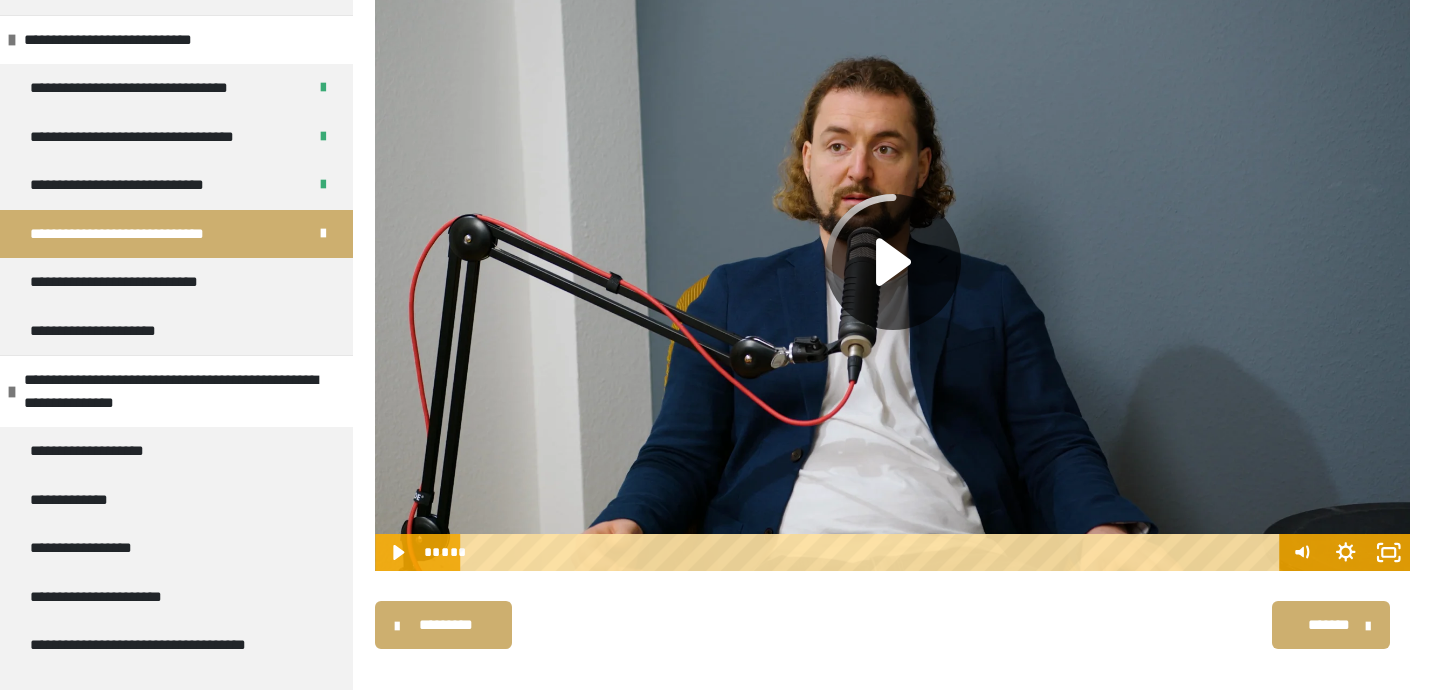 click 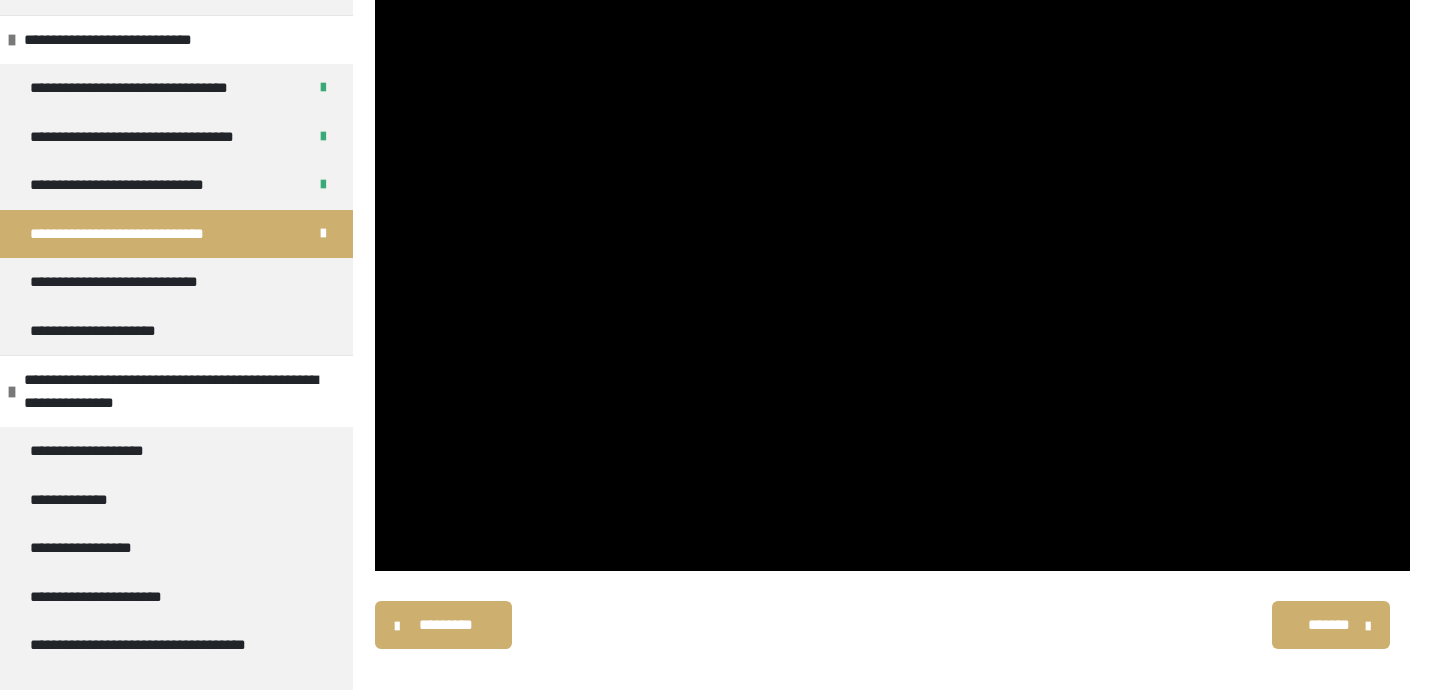click on "********* ******** *******" at bounding box center (892, 625) 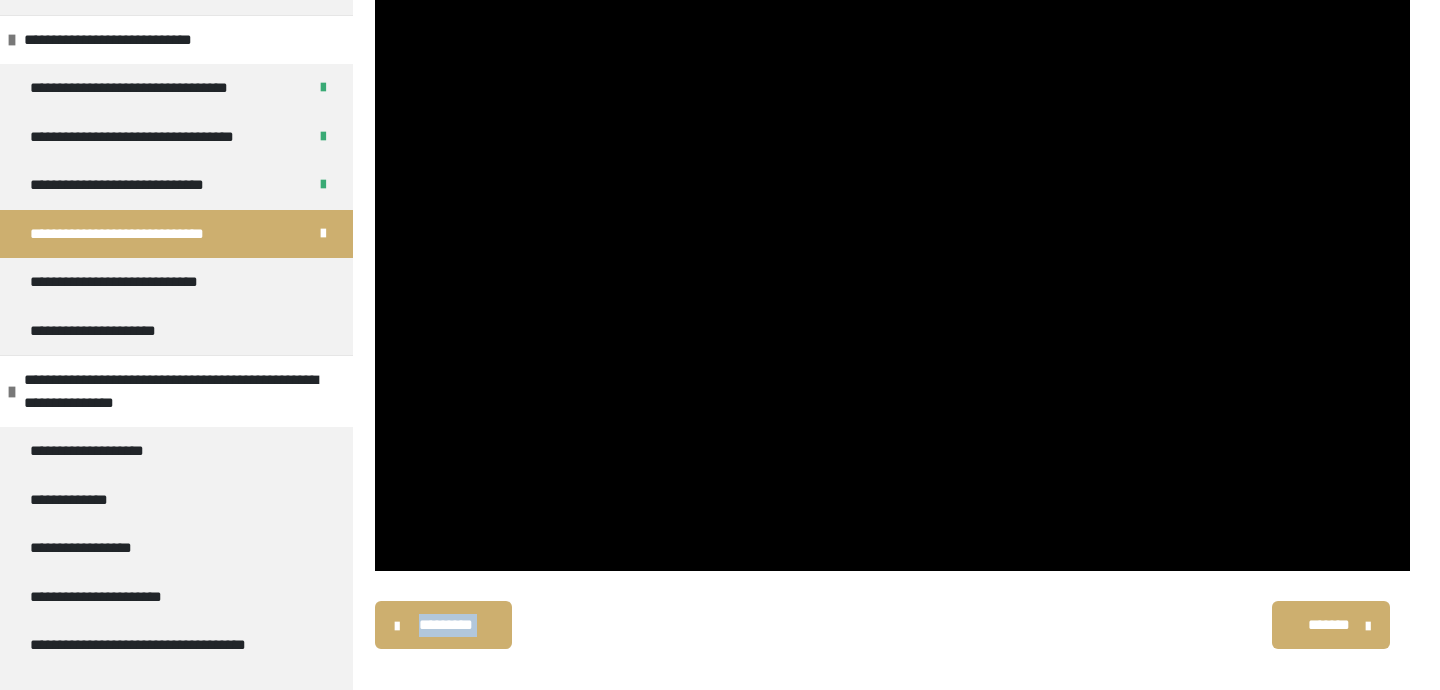 click on "********* ******** *******" at bounding box center (892, 625) 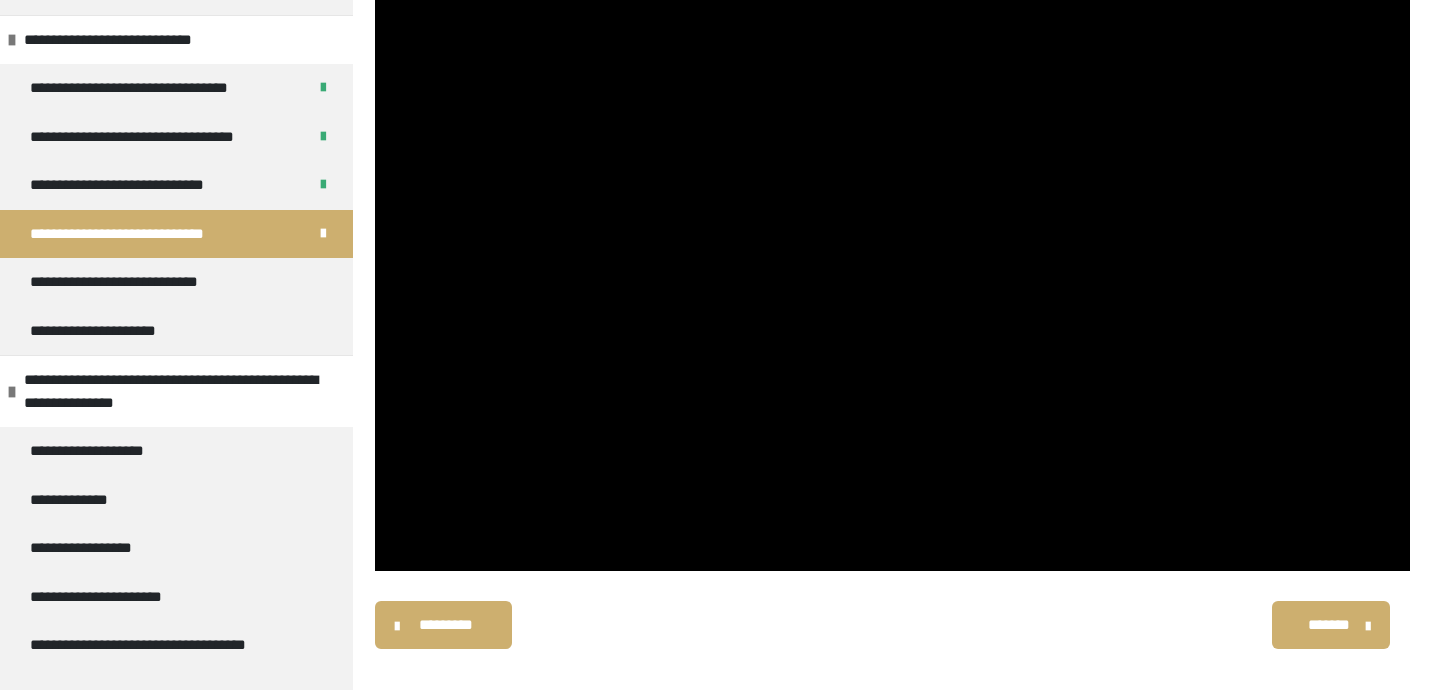 click on "**********" at bounding box center [720, 350] 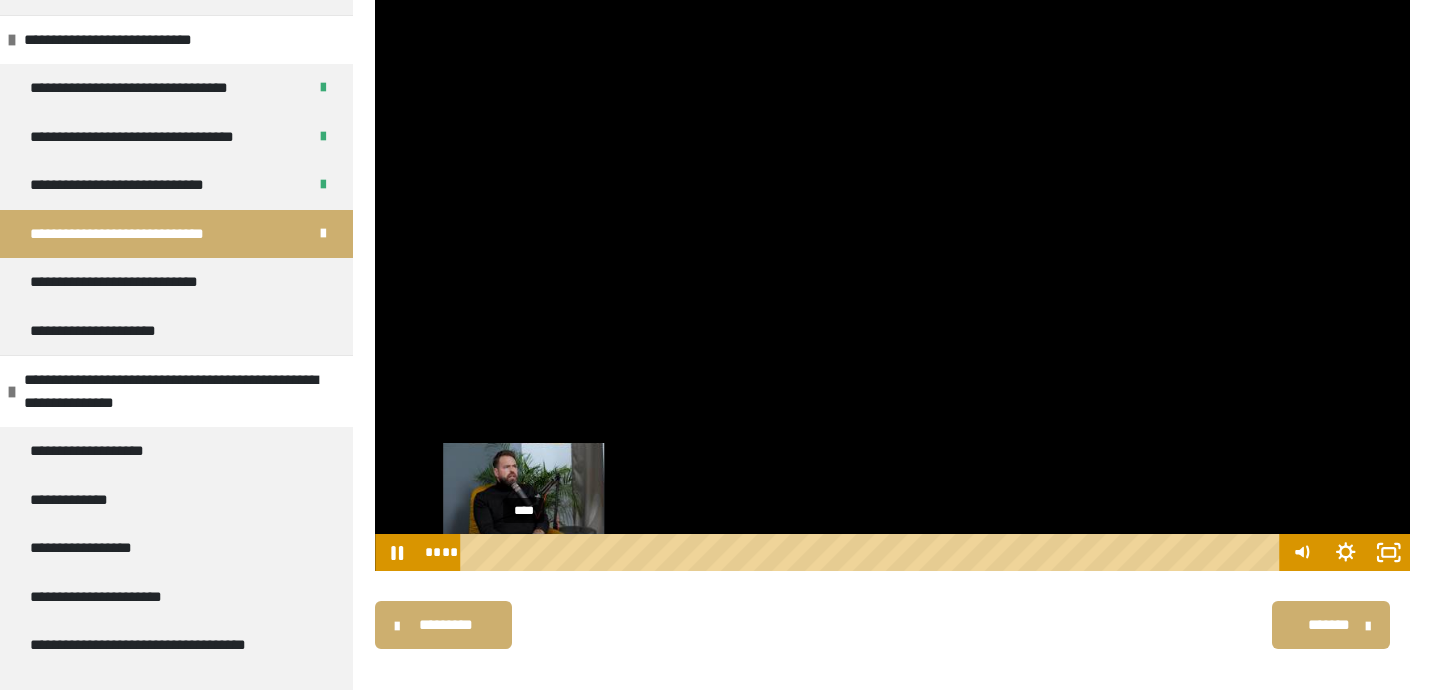 click on "****" at bounding box center (873, 552) 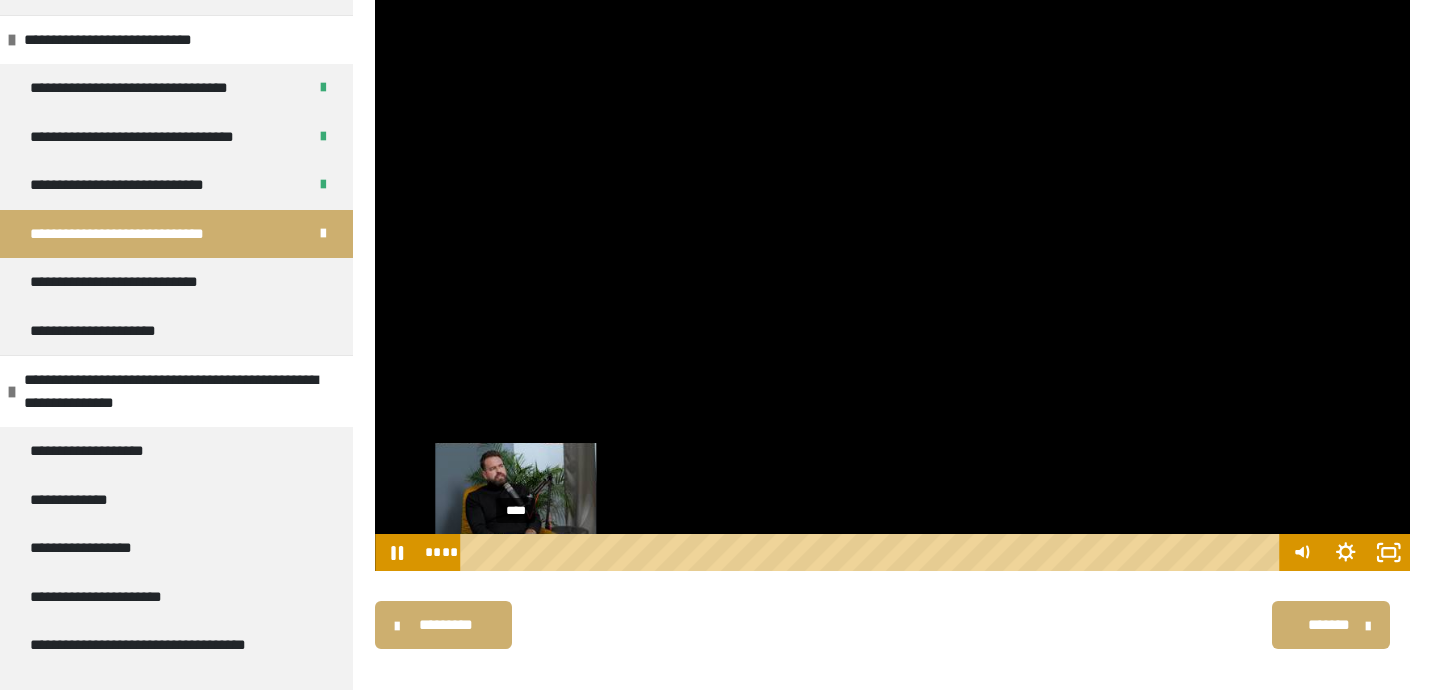 click on "****" at bounding box center (873, 552) 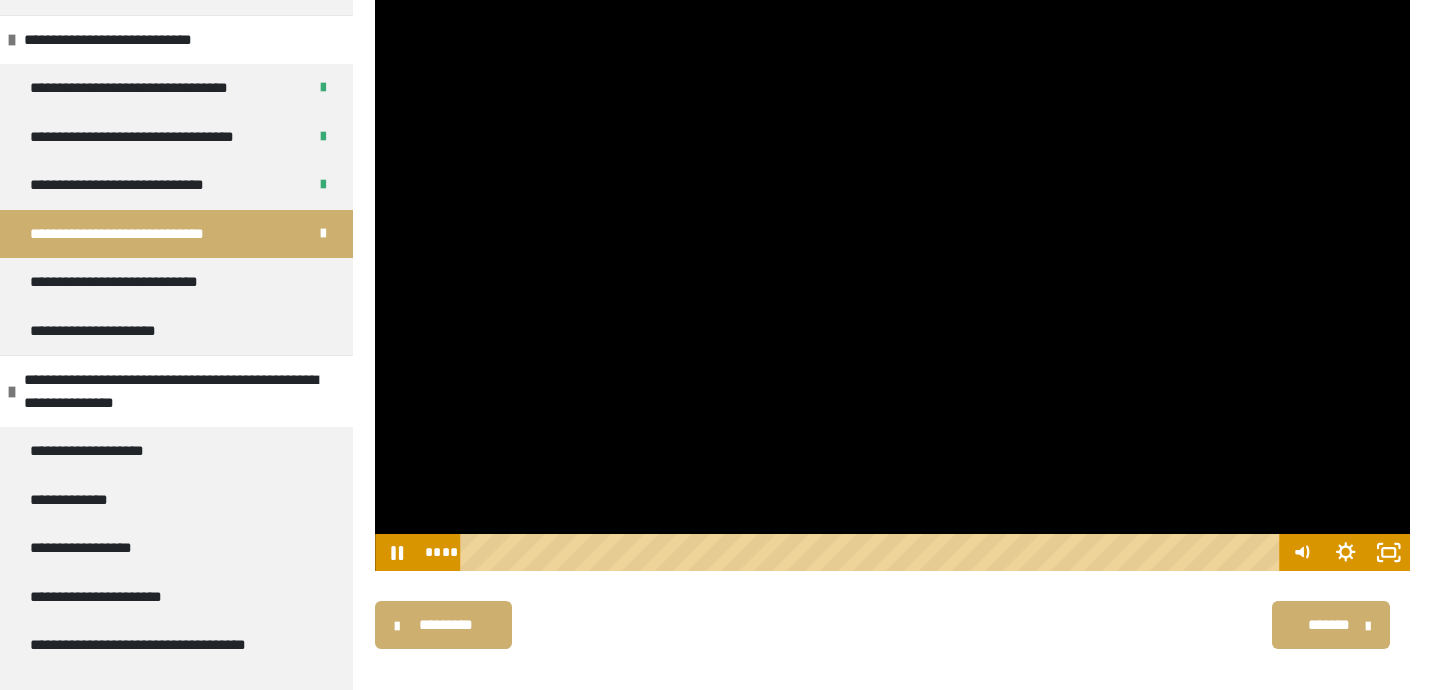 click at bounding box center (892, 281) 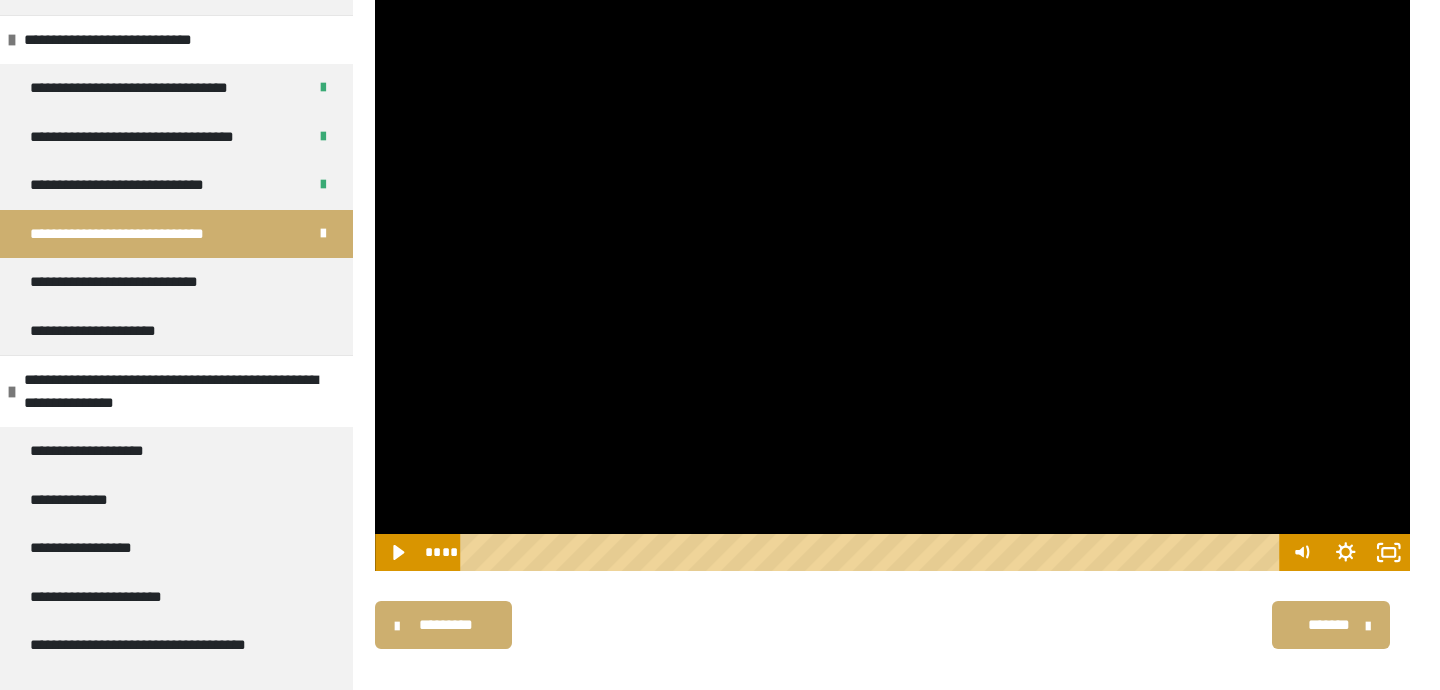click at bounding box center [892, 281] 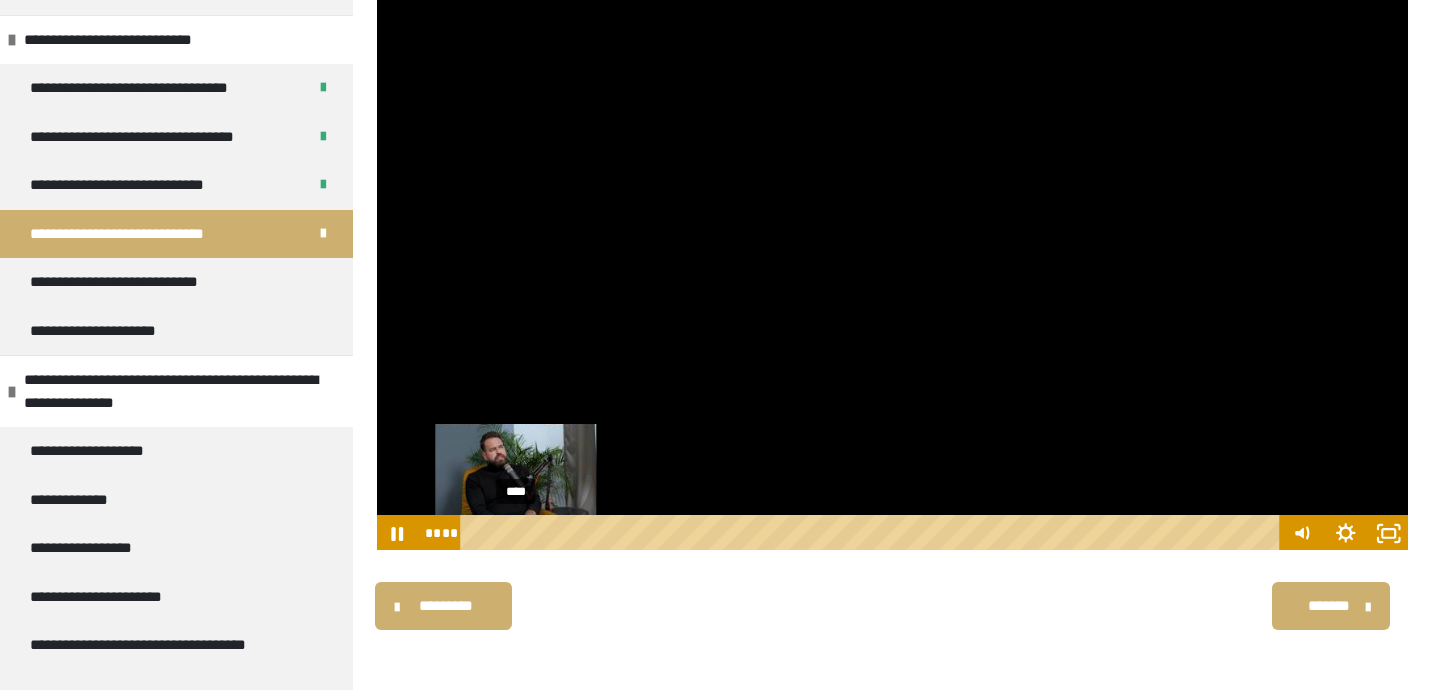scroll, scrollTop: 207, scrollLeft: 0, axis: vertical 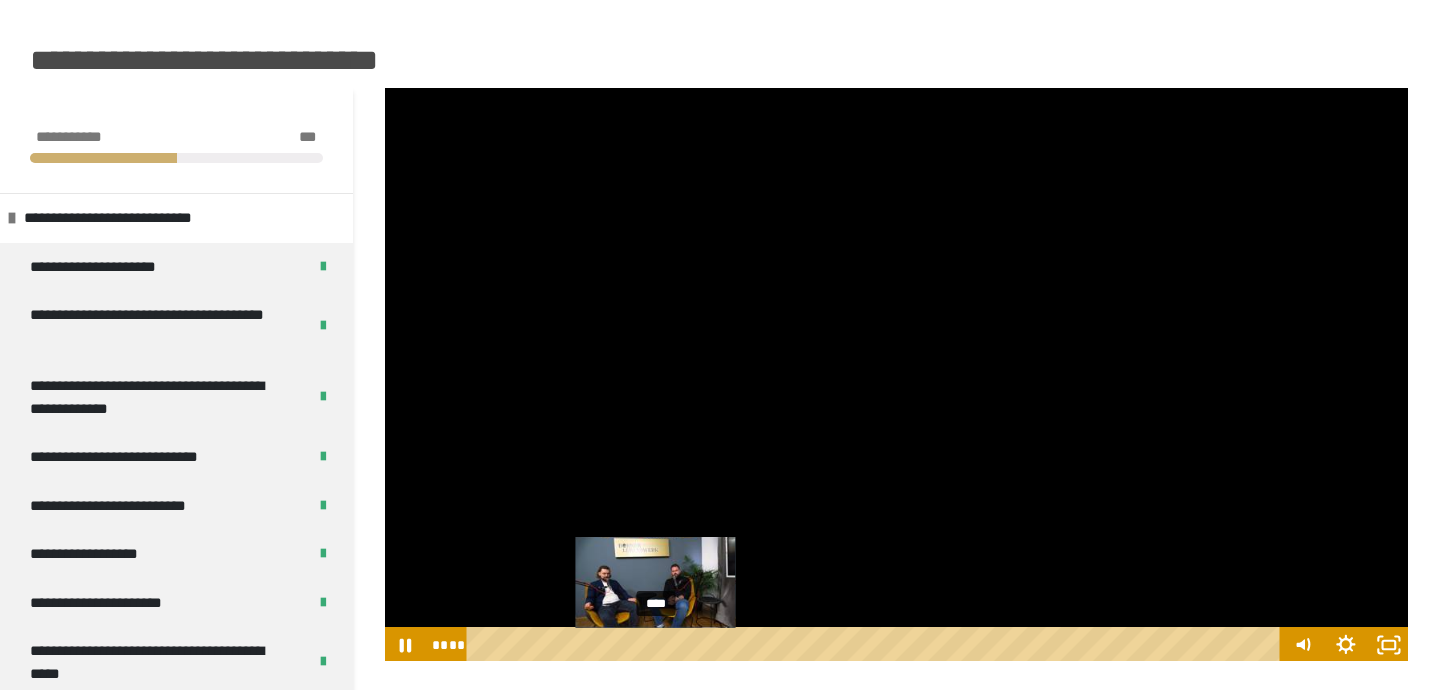 click at bounding box center (658, 645) 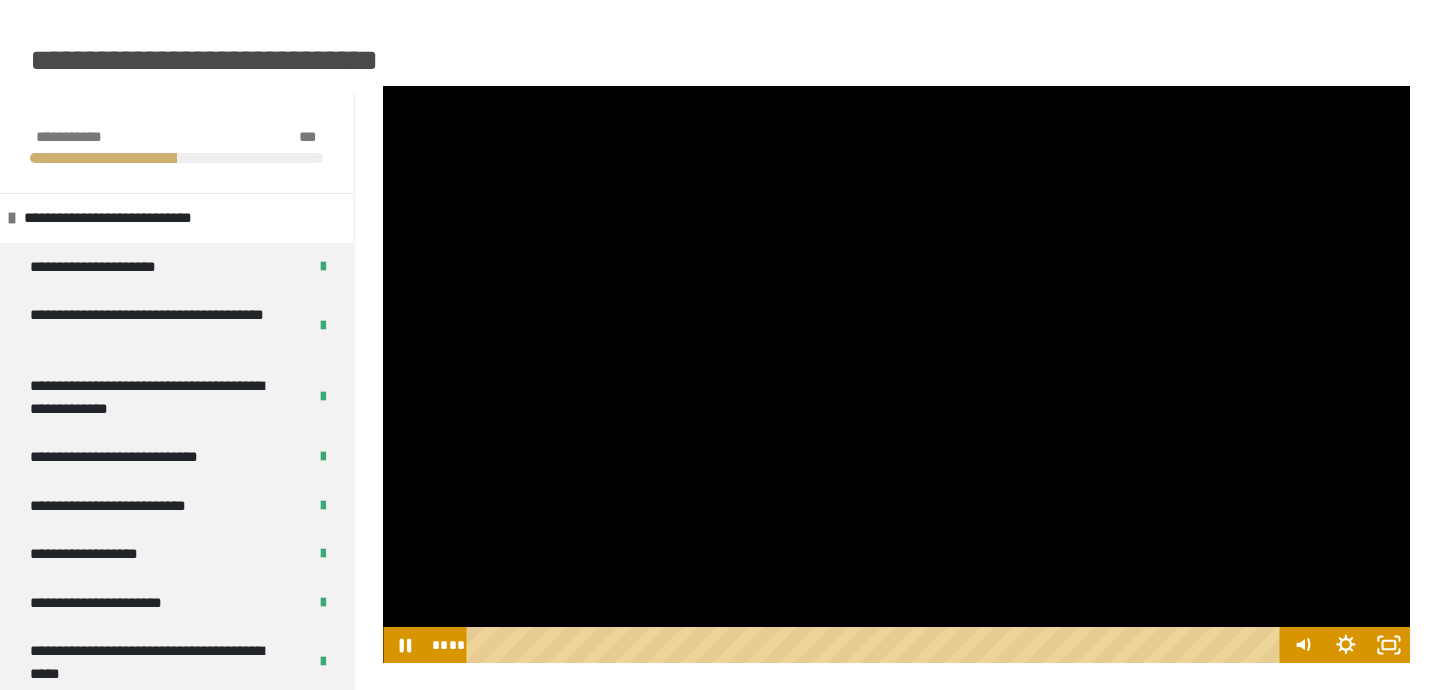 click on "**********" at bounding box center (720, 25) 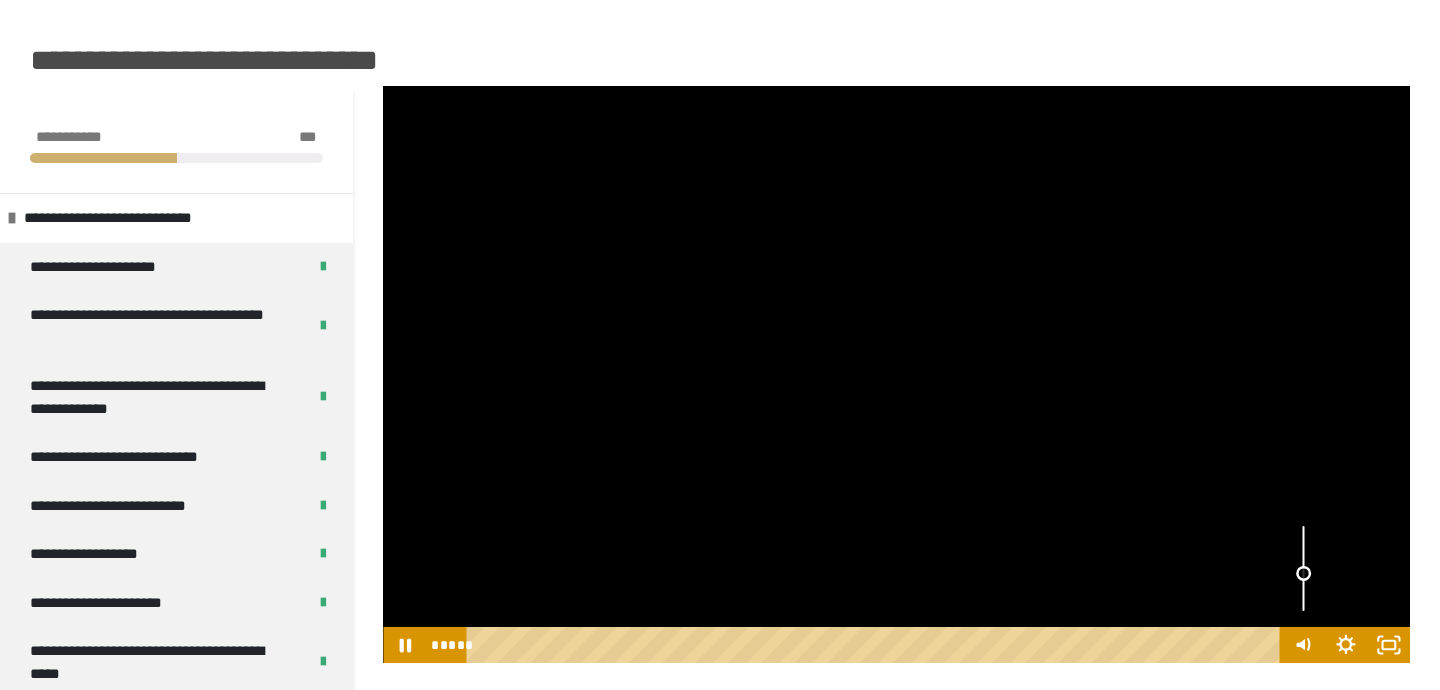 click at bounding box center (1302, 572) 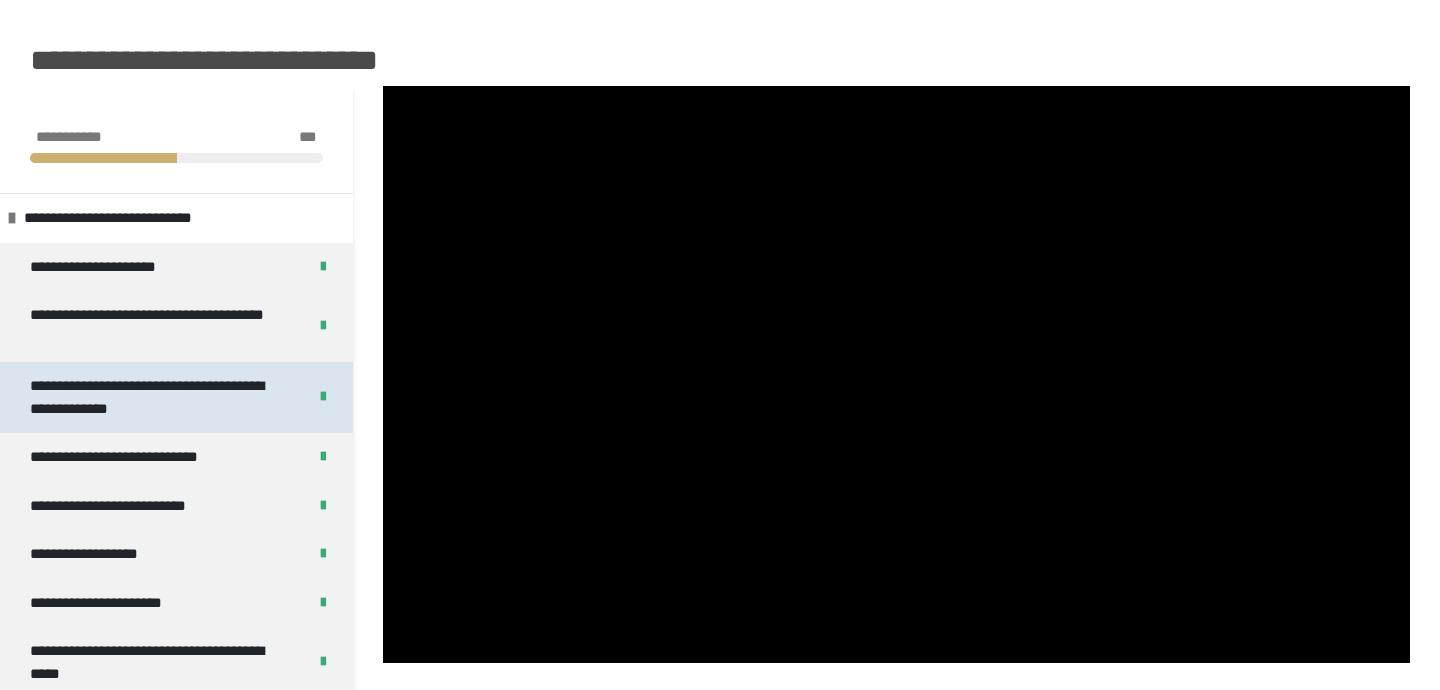 scroll, scrollTop: 253, scrollLeft: 0, axis: vertical 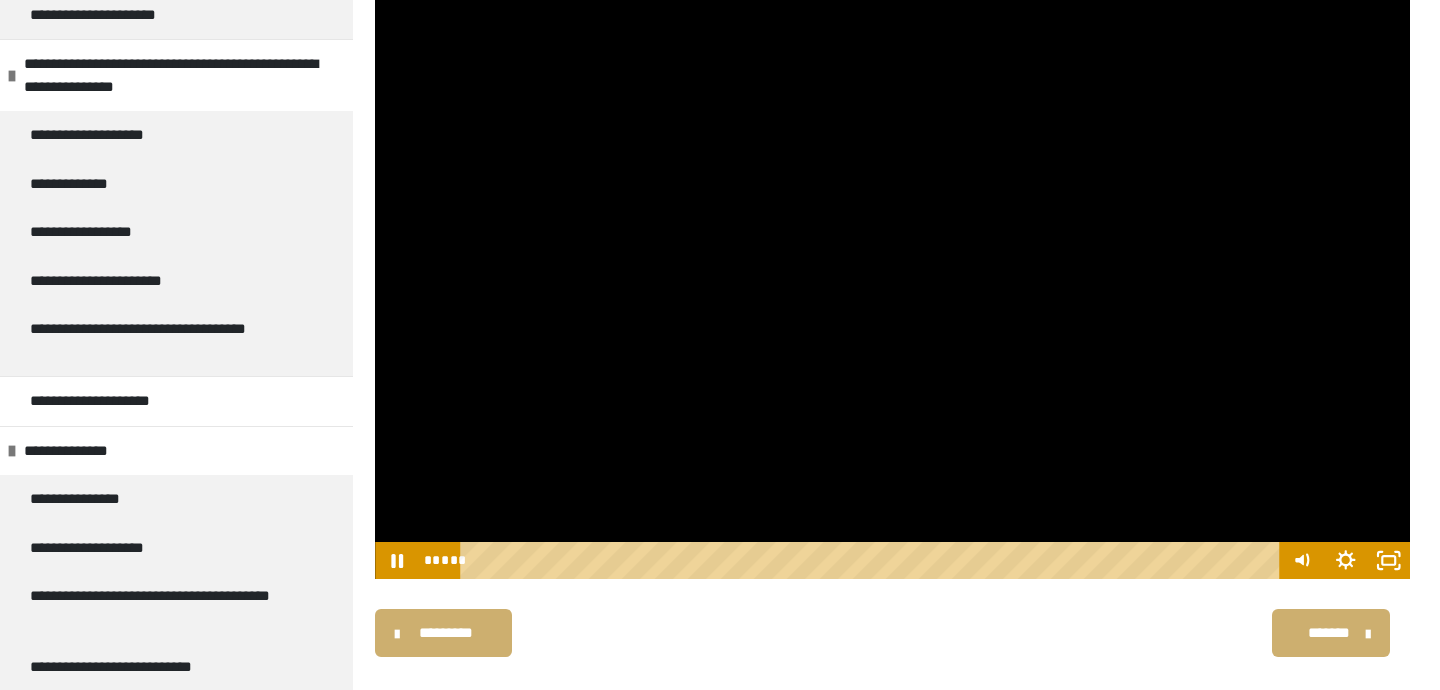 click at bounding box center (892, 289) 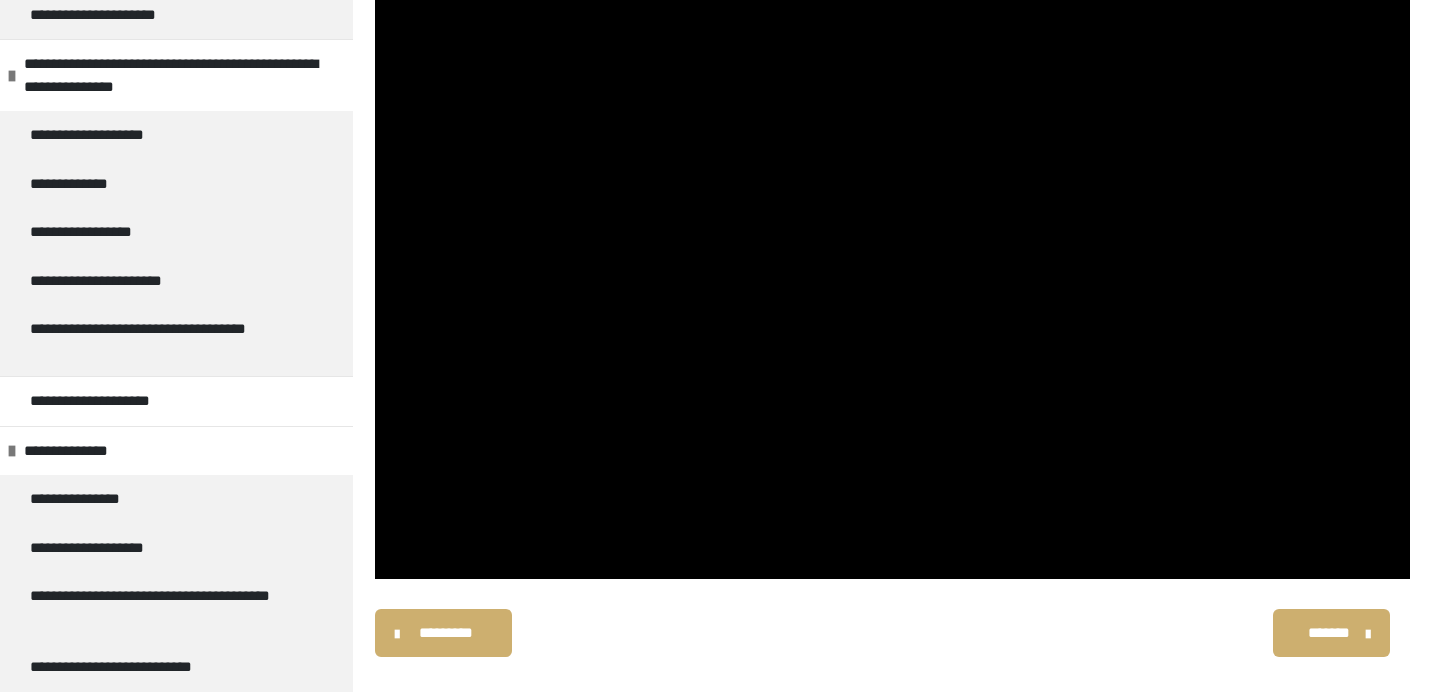 scroll, scrollTop: 227, scrollLeft: 0, axis: vertical 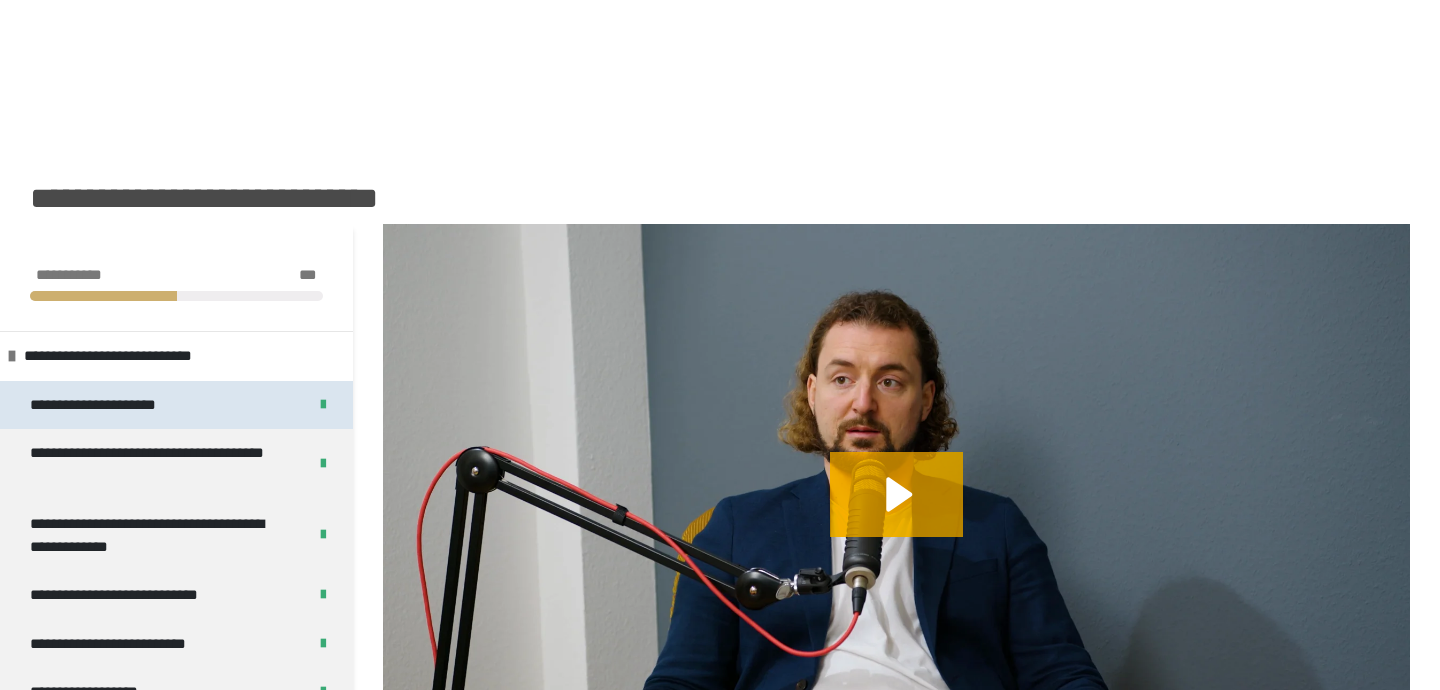click on "**********" at bounding box center [176, 405] 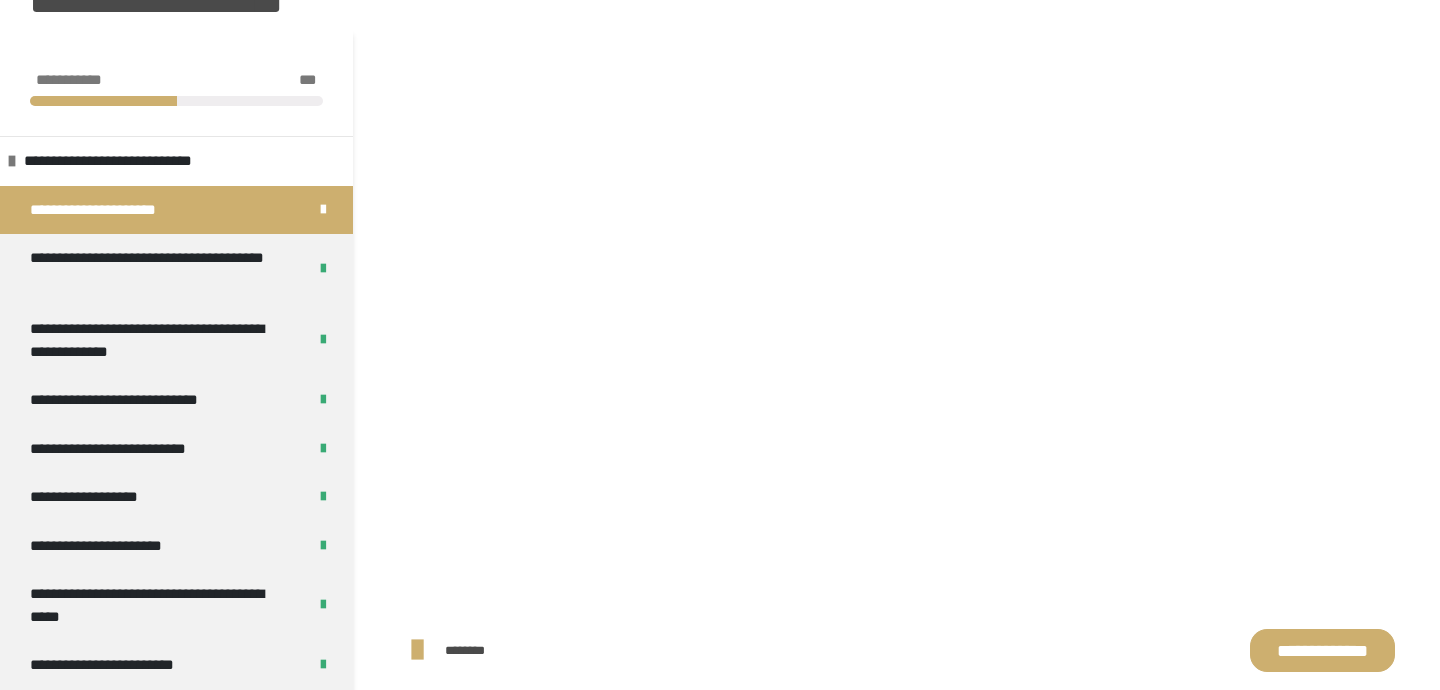 scroll, scrollTop: 342, scrollLeft: 0, axis: vertical 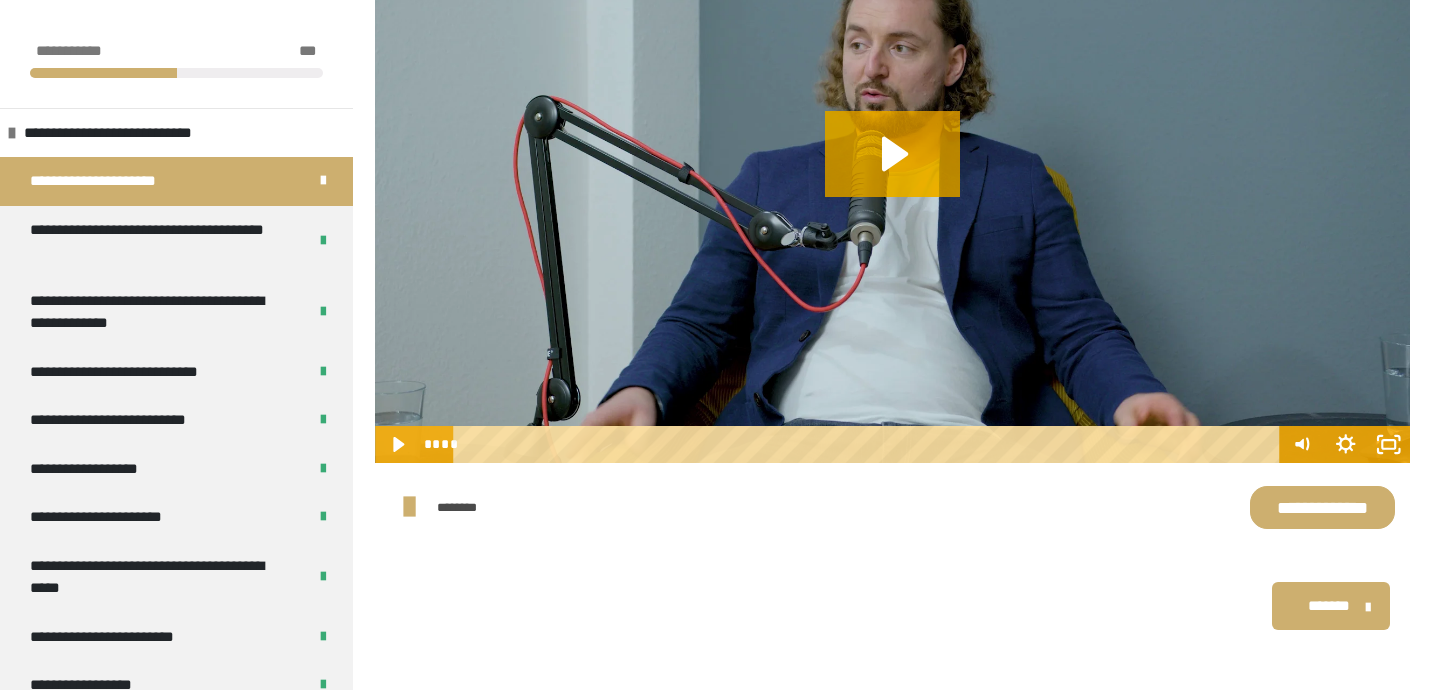 click on "**********" at bounding box center (1322, 507) 